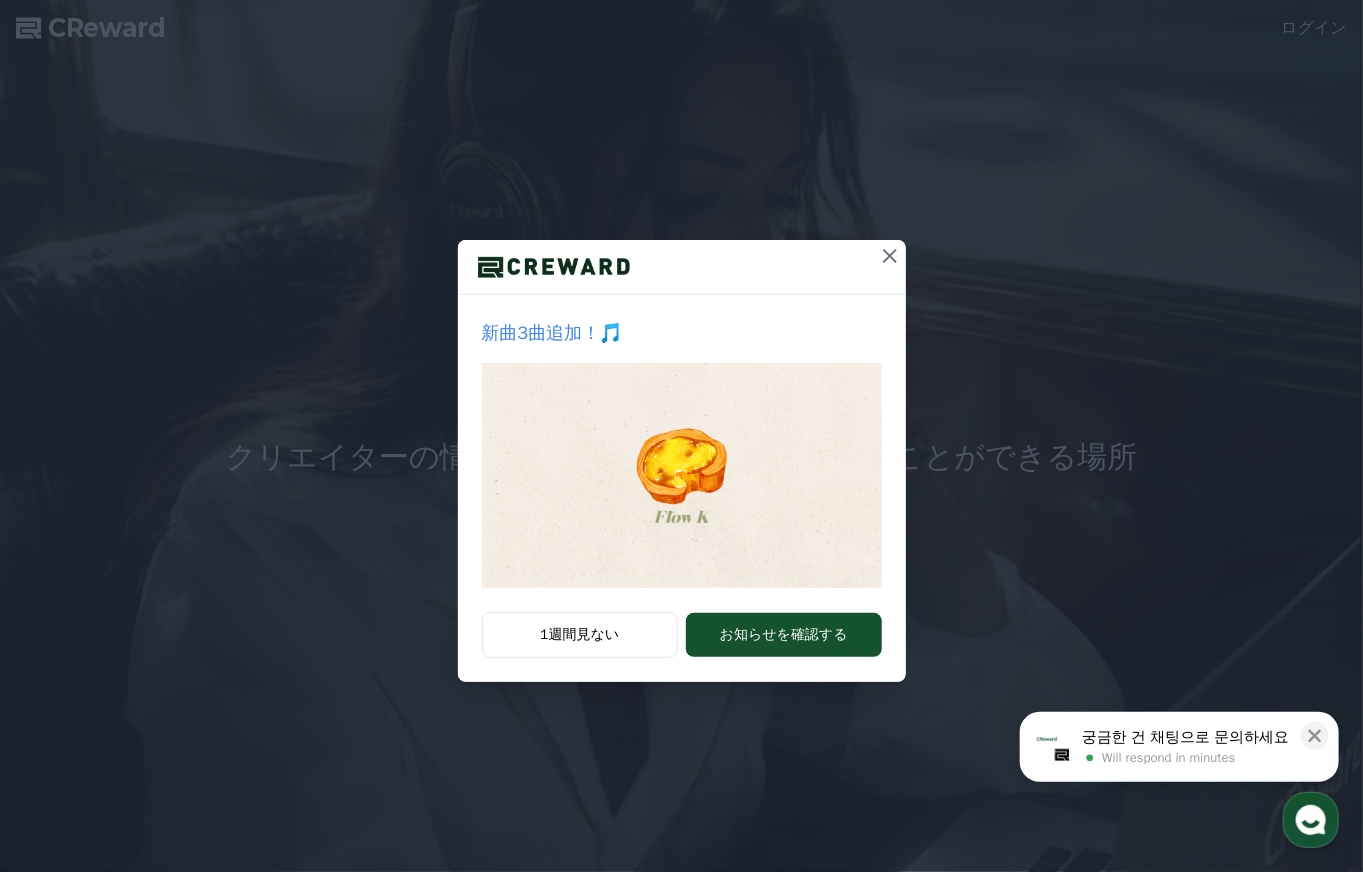scroll, scrollTop: 0, scrollLeft: 0, axis: both 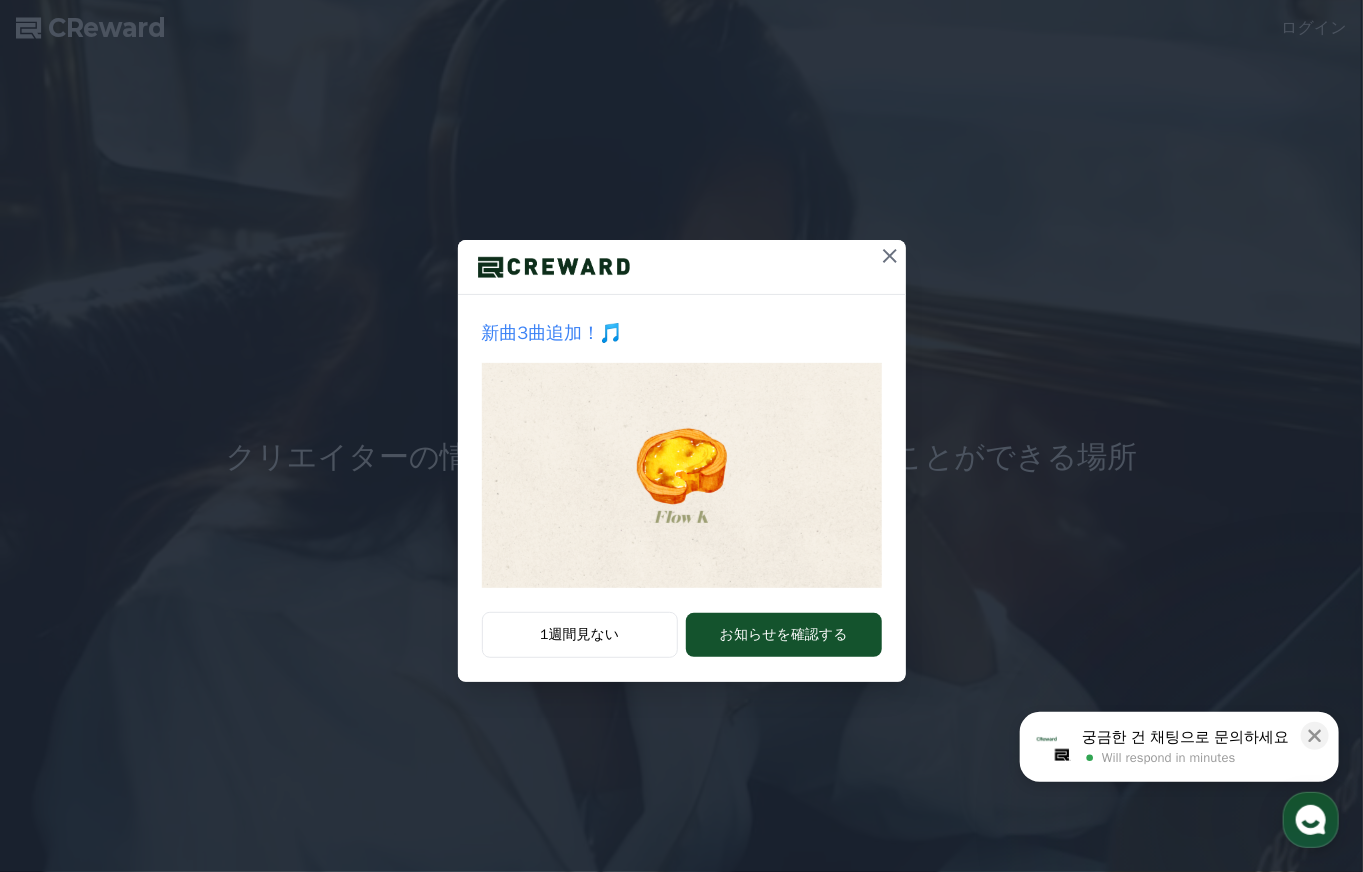 click 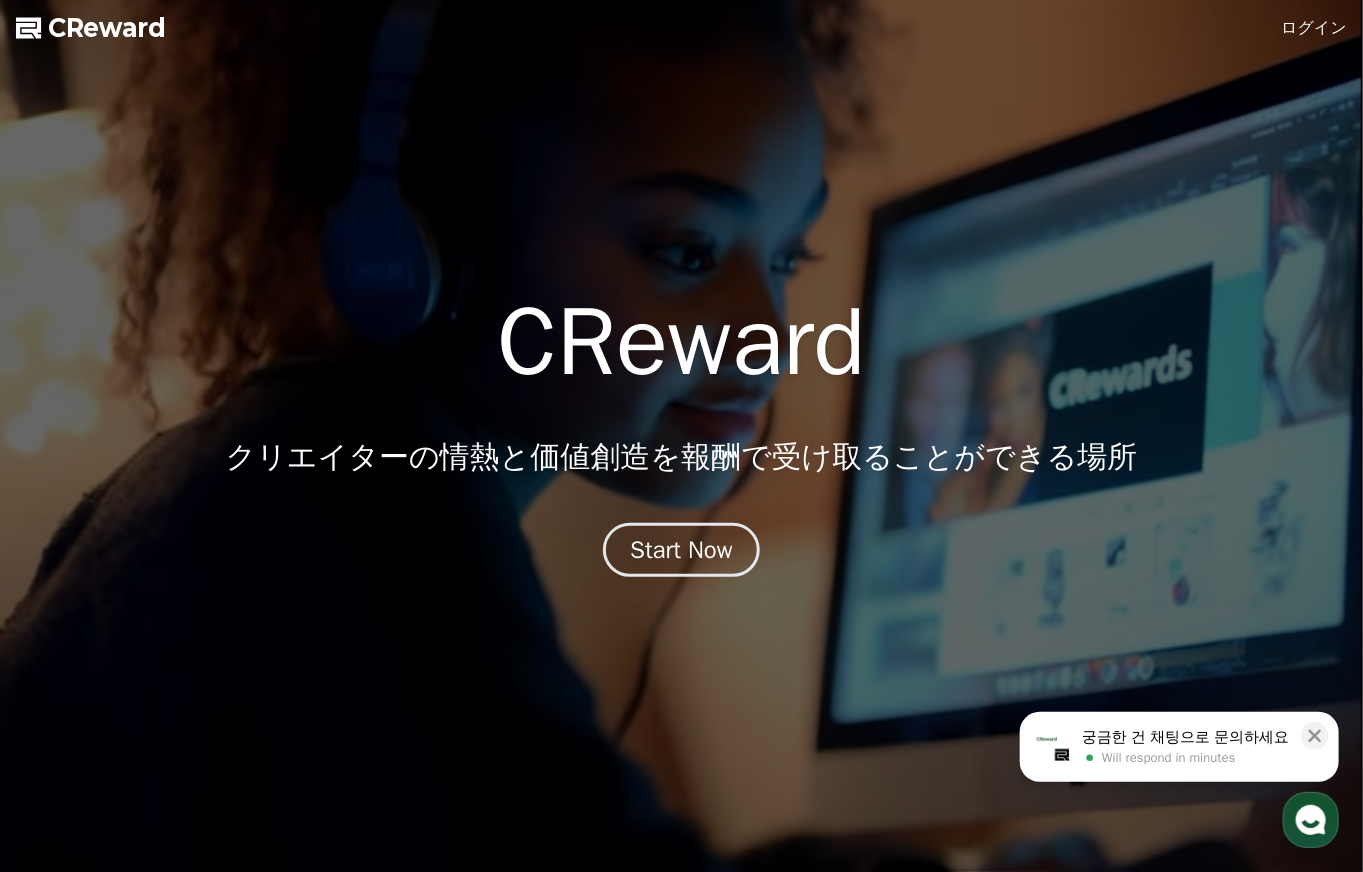 click on "ログイン" at bounding box center (1315, 28) 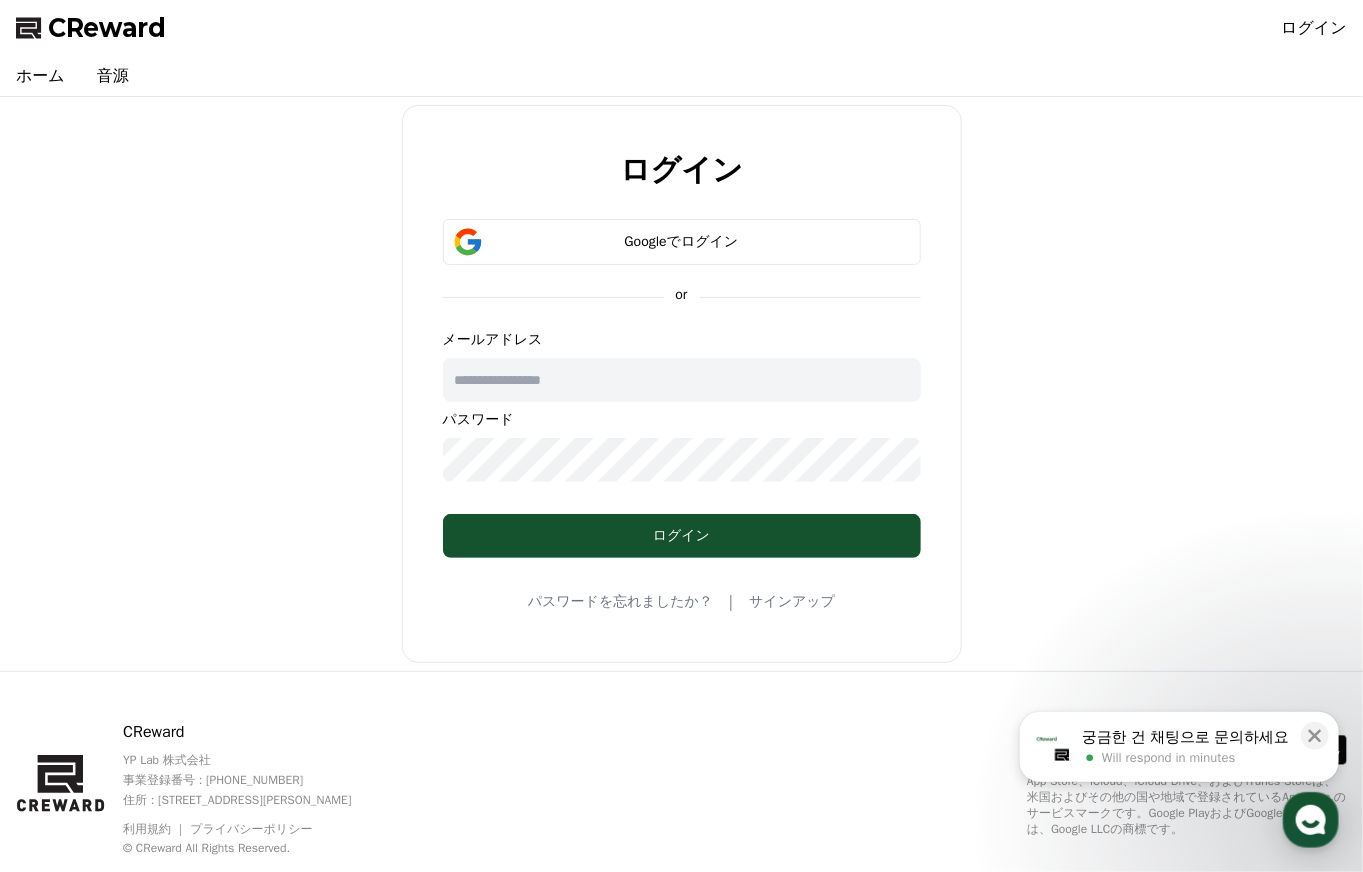 click at bounding box center [682, 380] 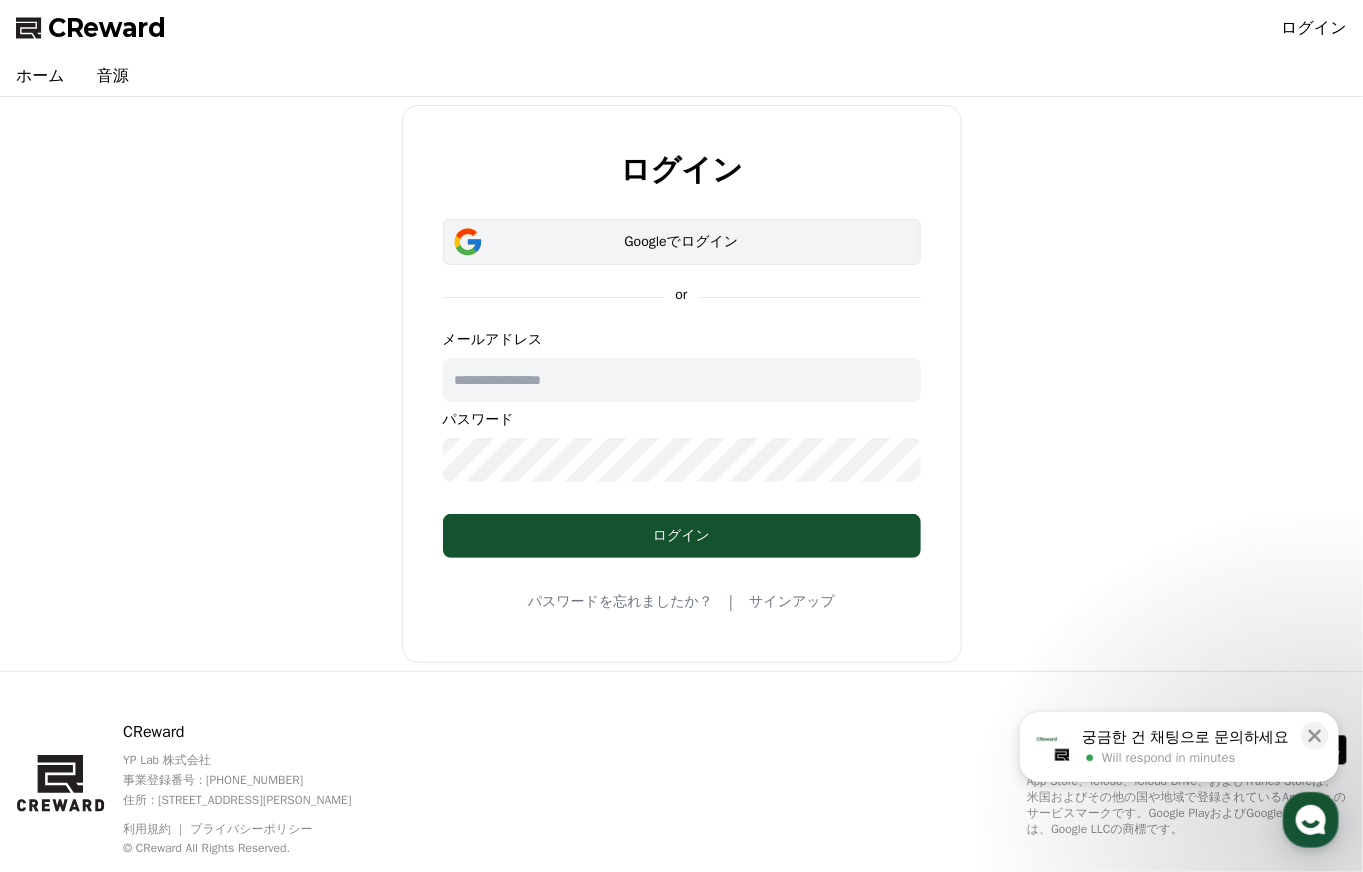 click on "Googleでログイン" at bounding box center [682, 242] 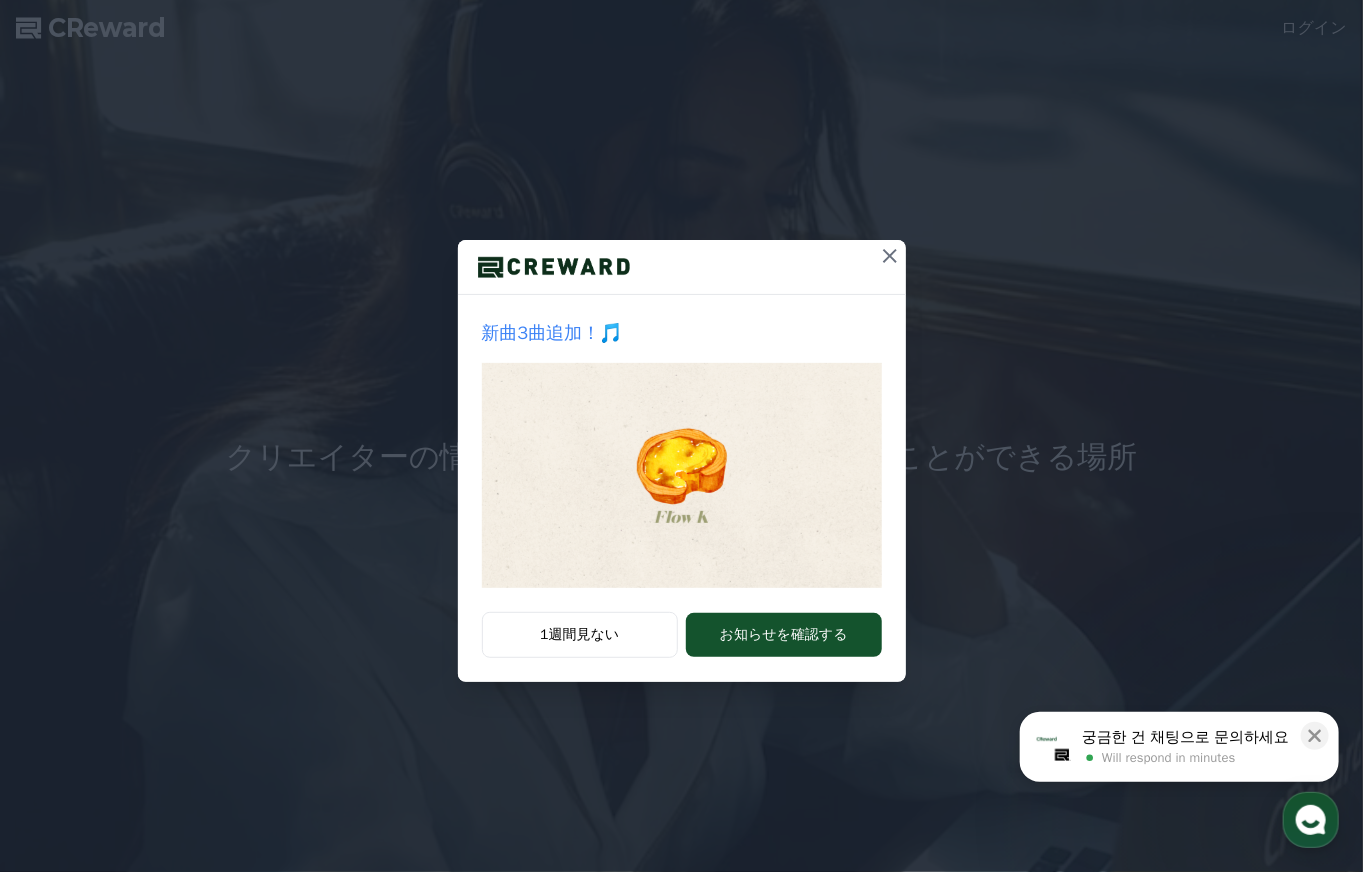 scroll, scrollTop: 0, scrollLeft: 0, axis: both 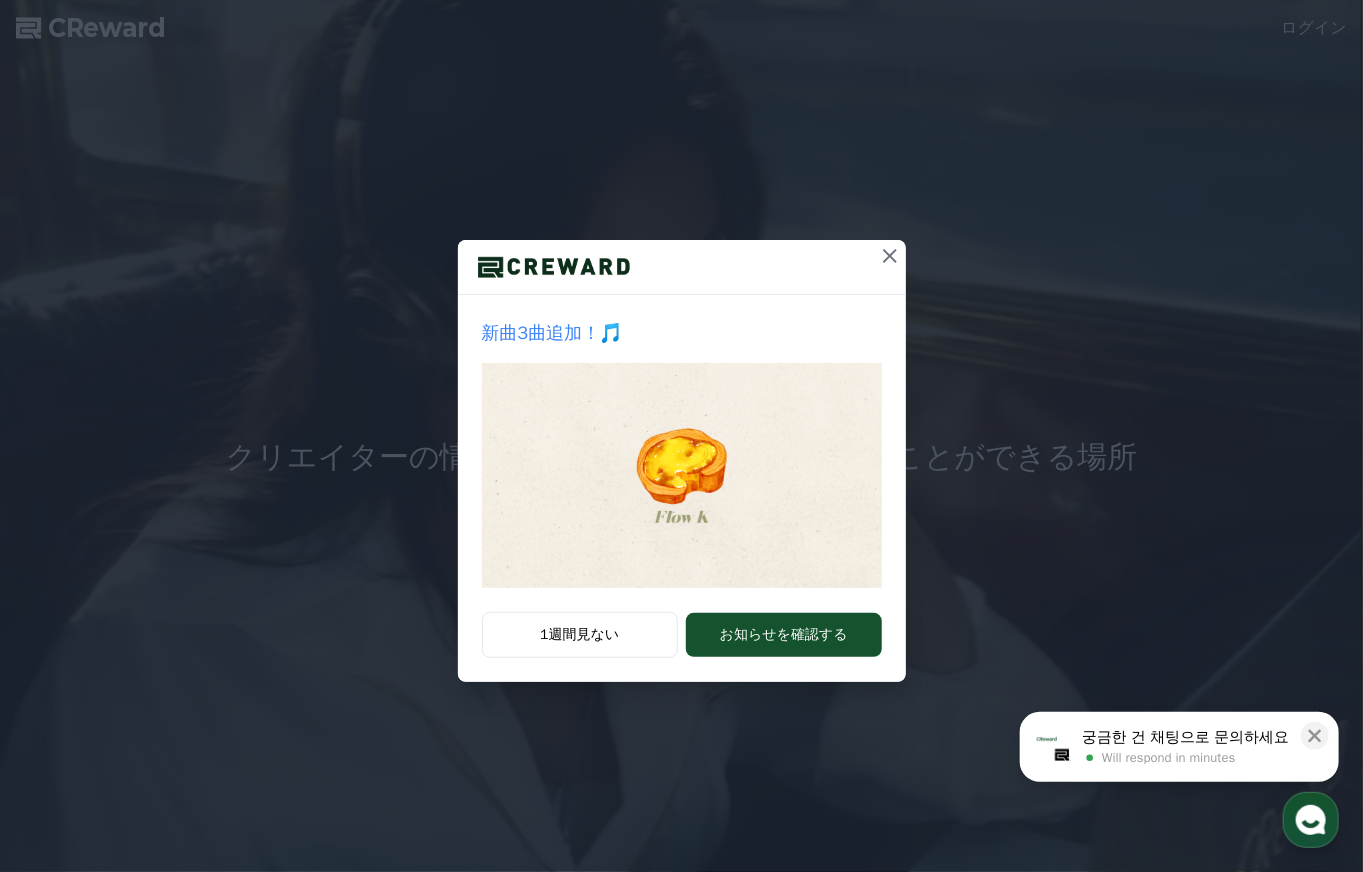 click 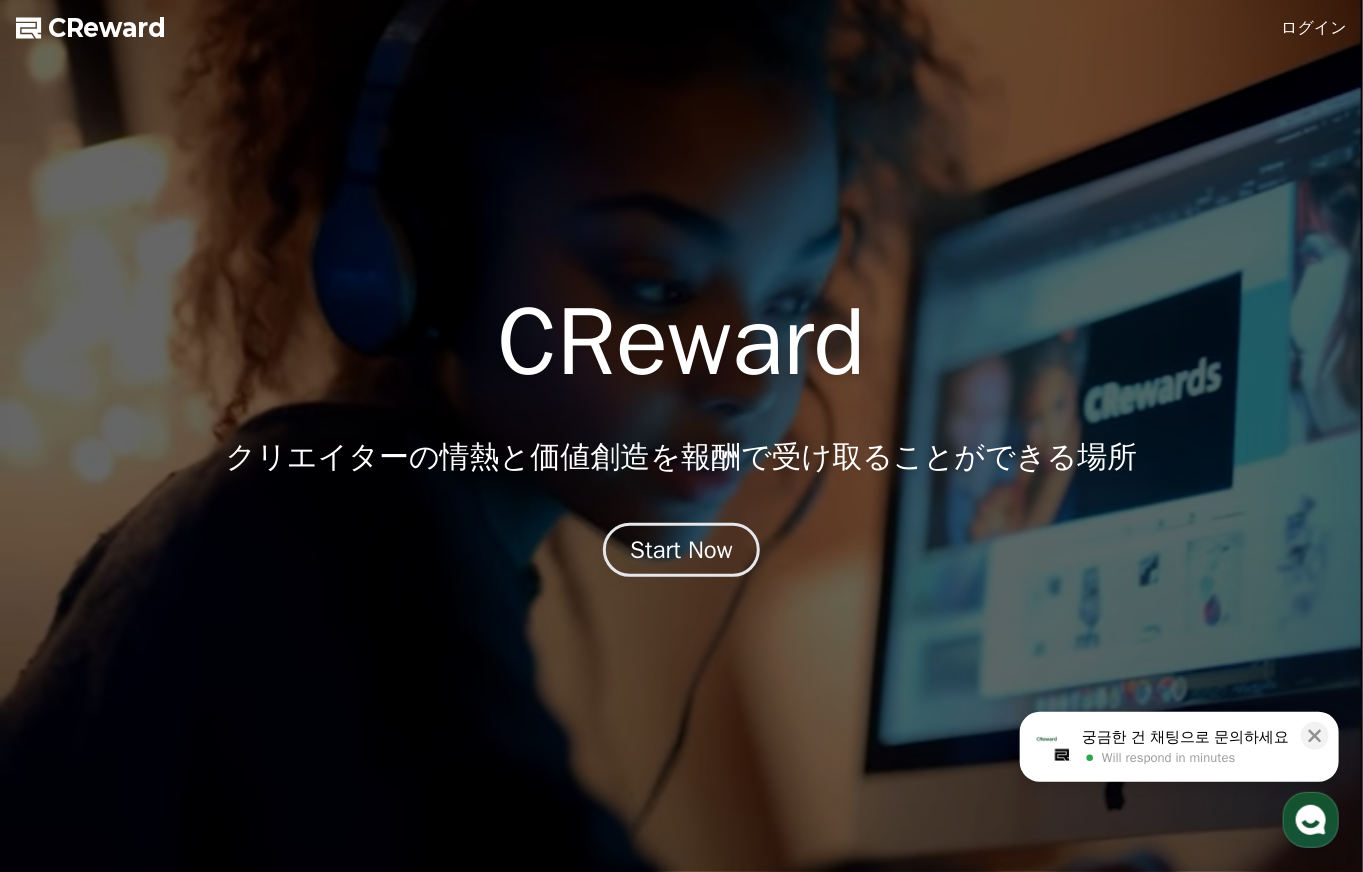 click on "ログイン" at bounding box center (1315, 28) 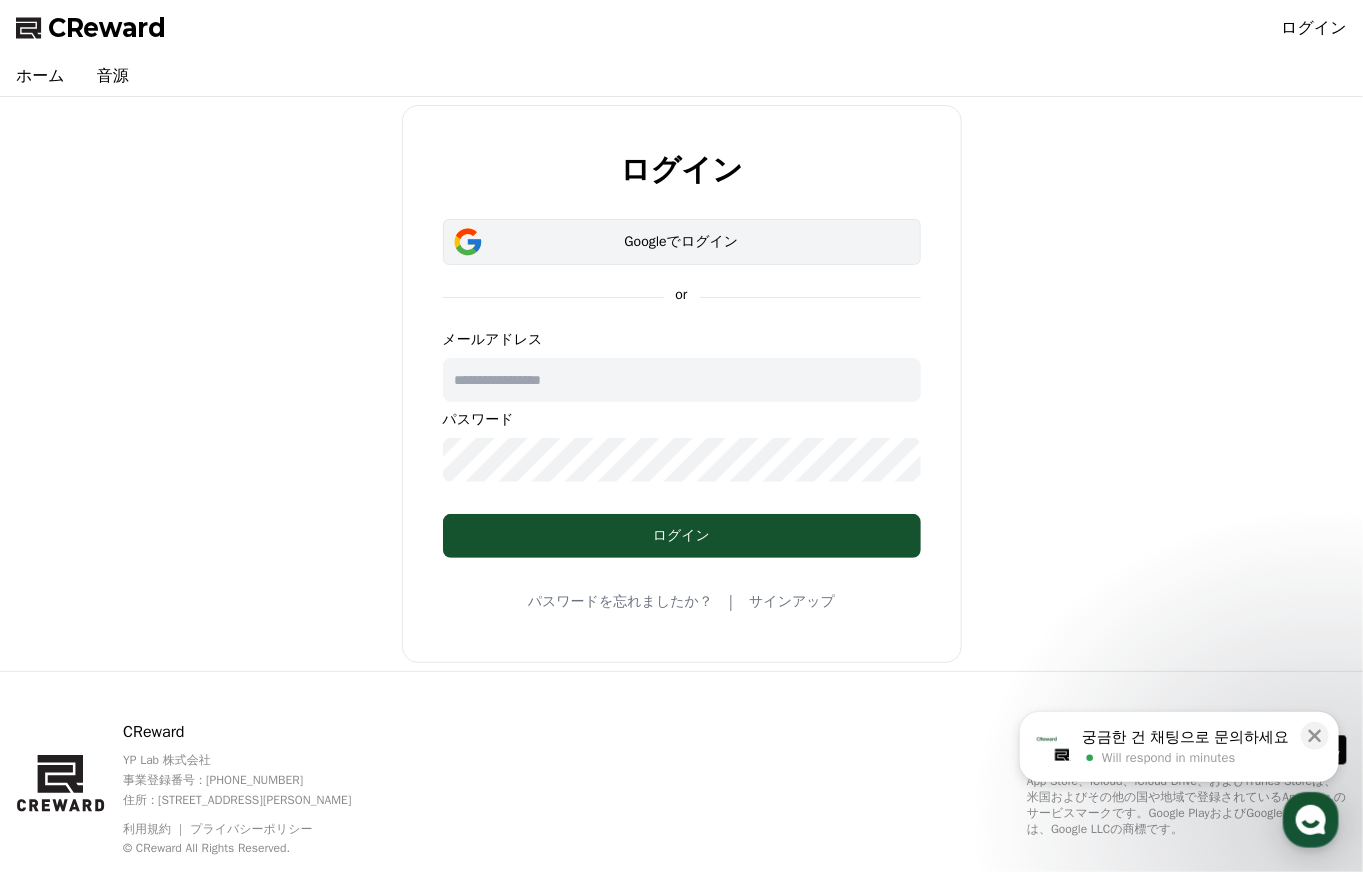 click on "Googleでログイン" at bounding box center [682, 242] 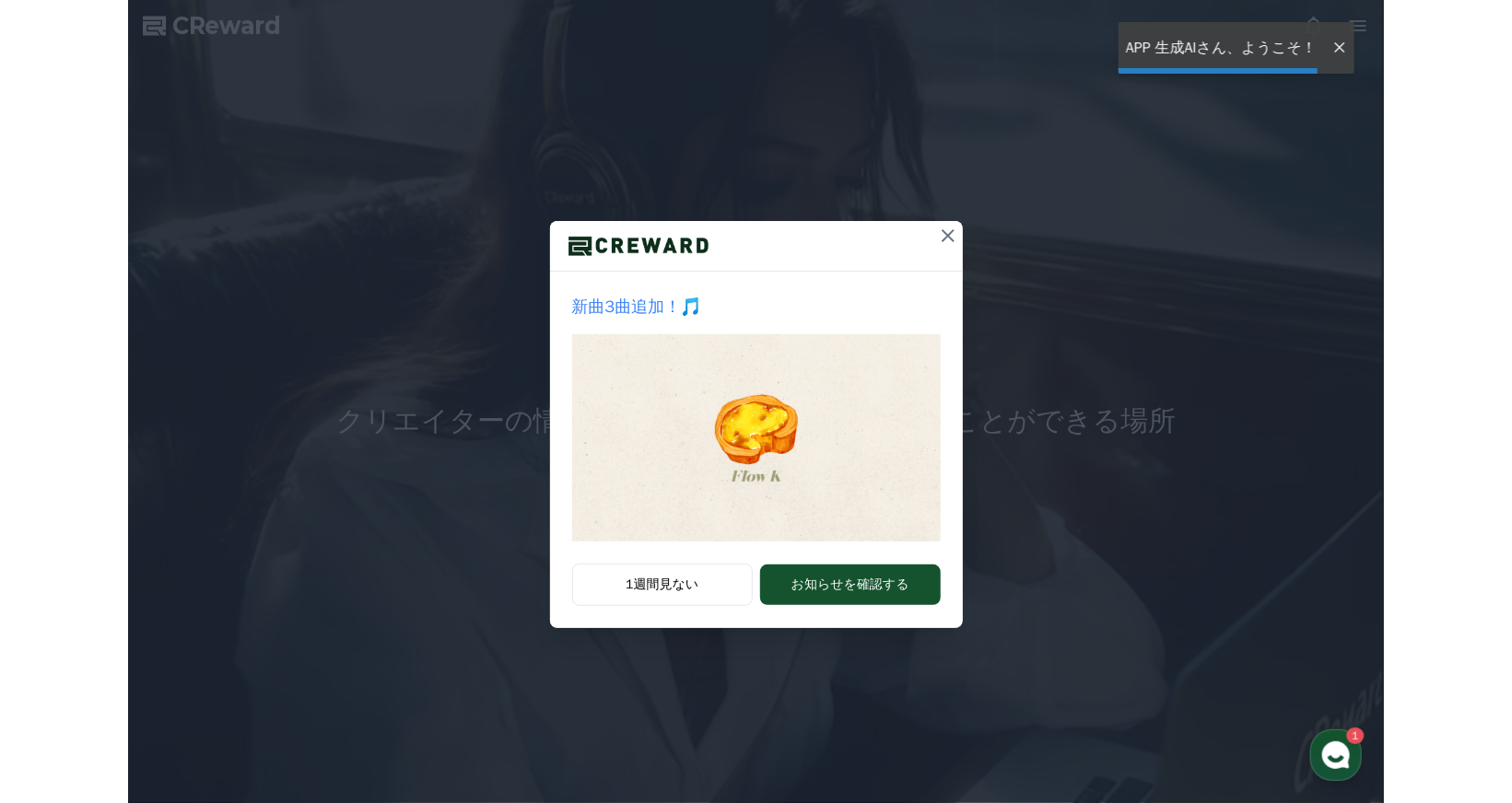 scroll, scrollTop: 0, scrollLeft: 0, axis: both 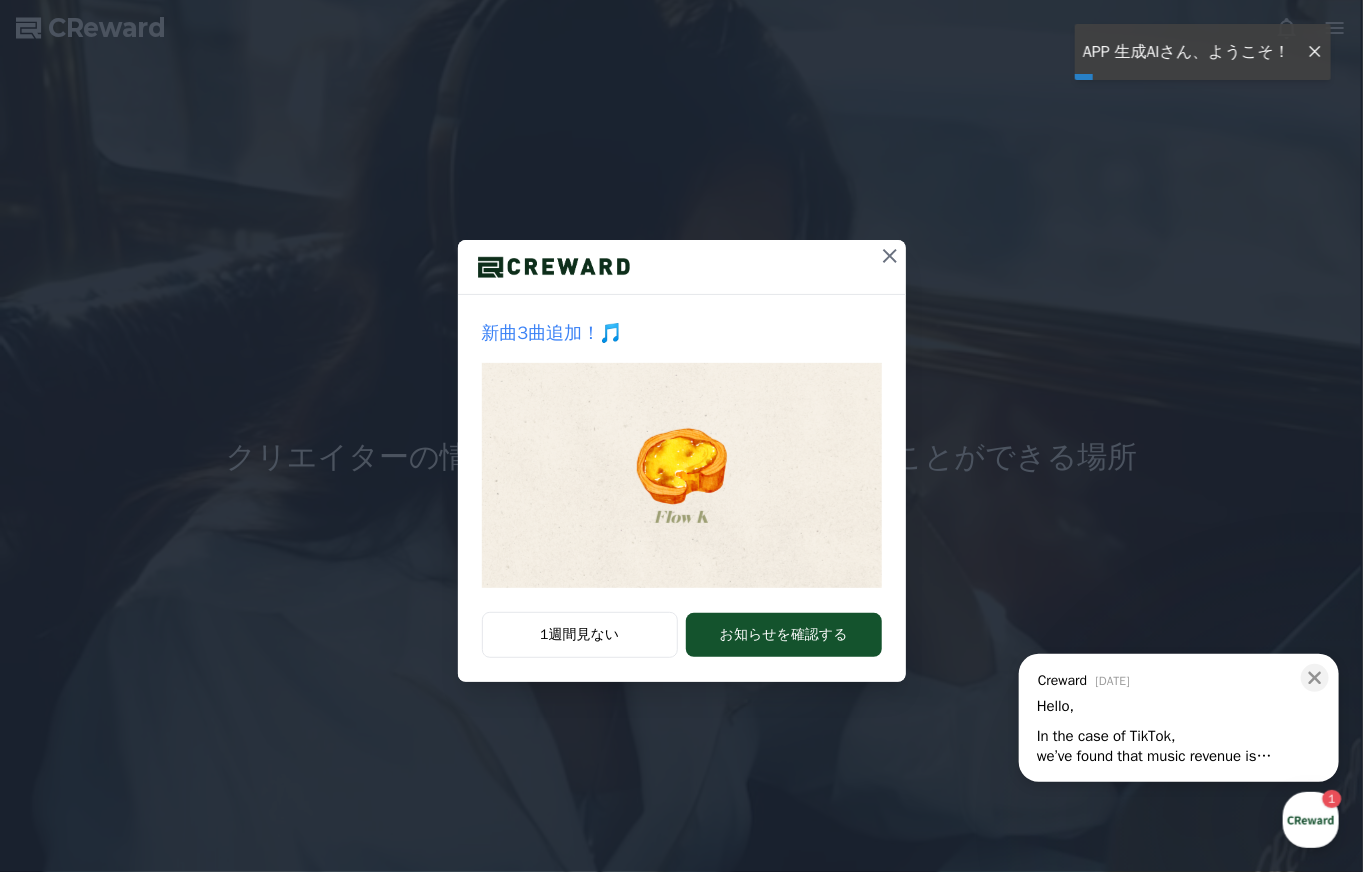 click 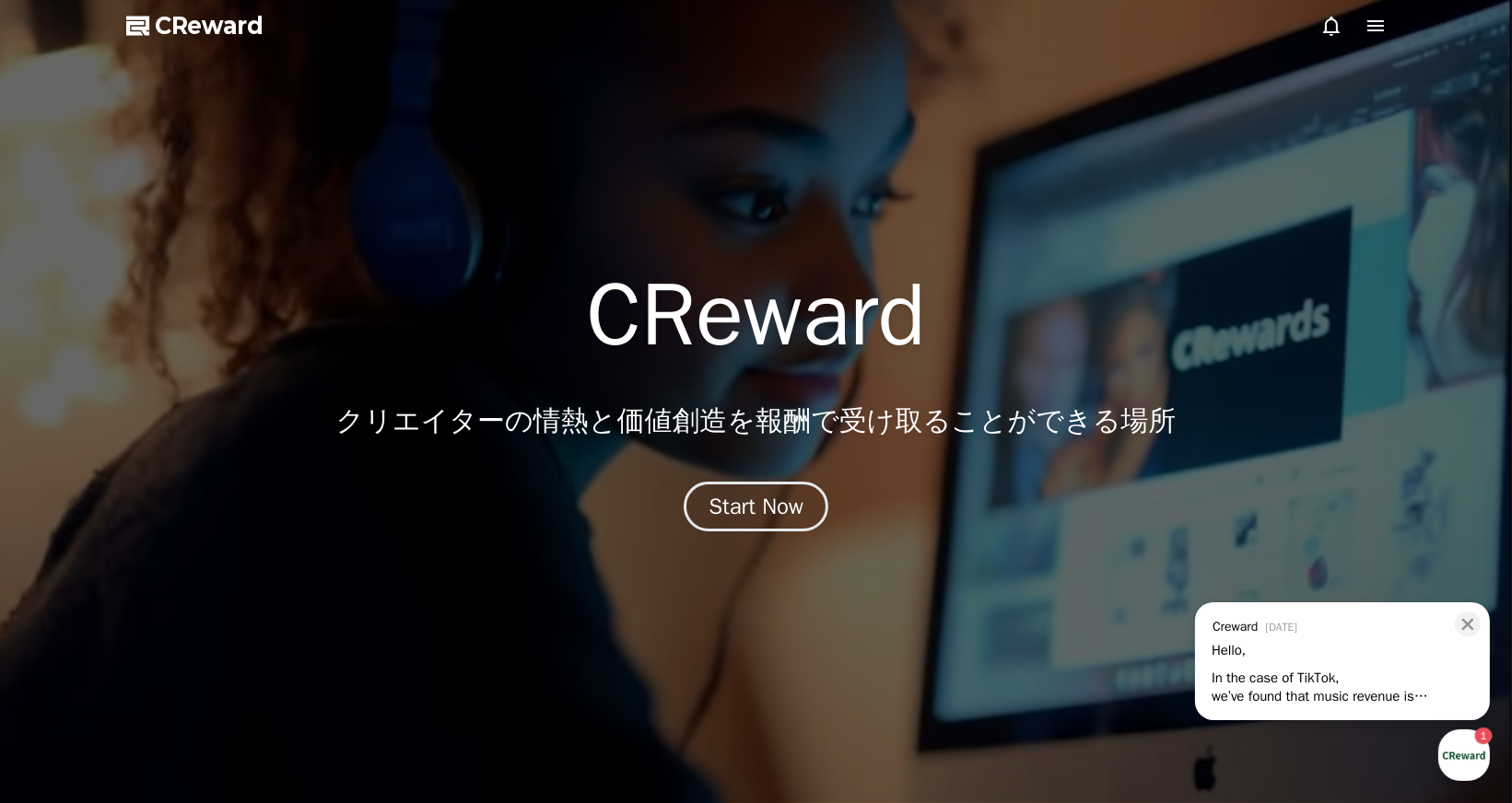 click at bounding box center [1354, 26] 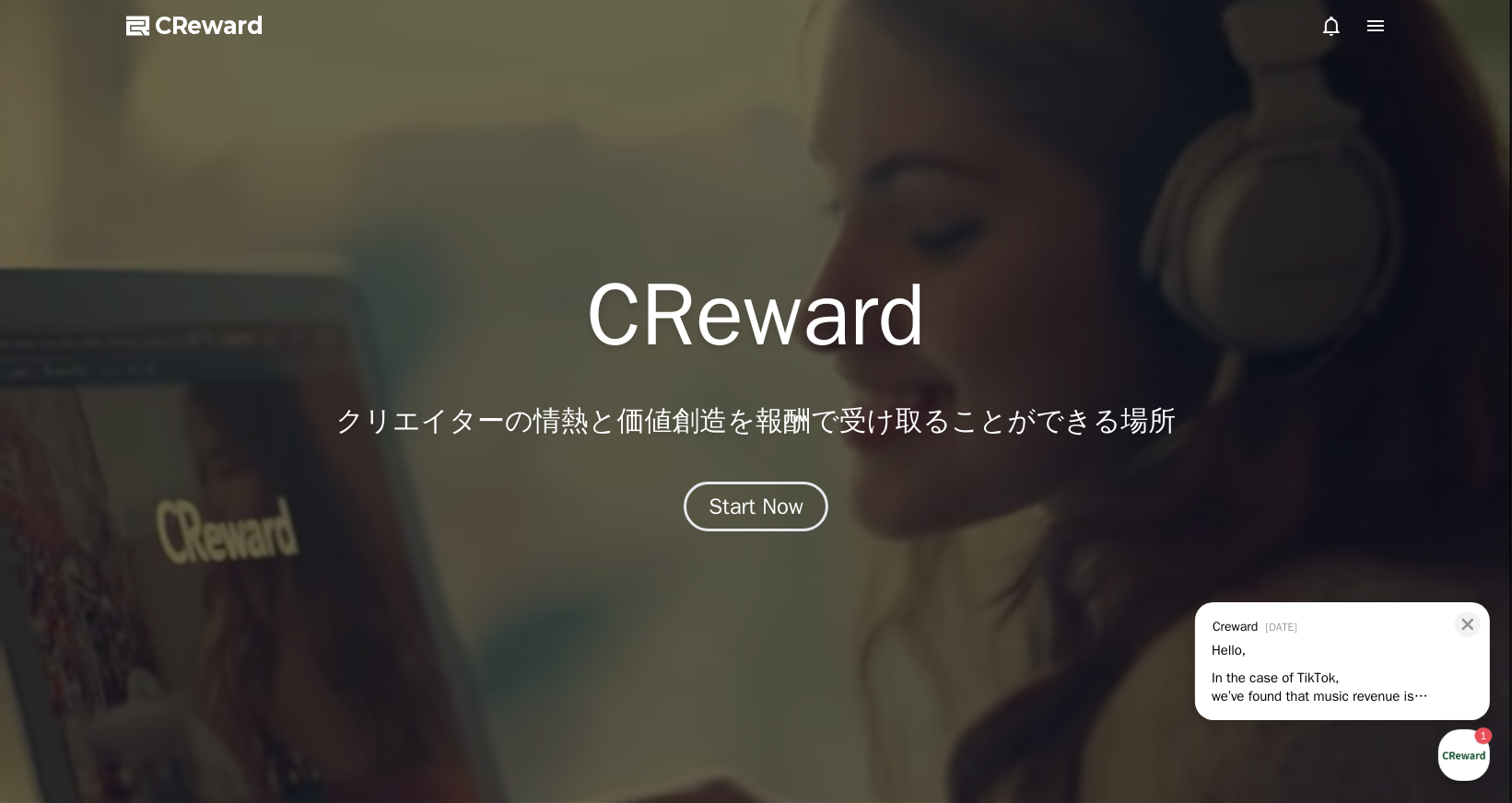 click 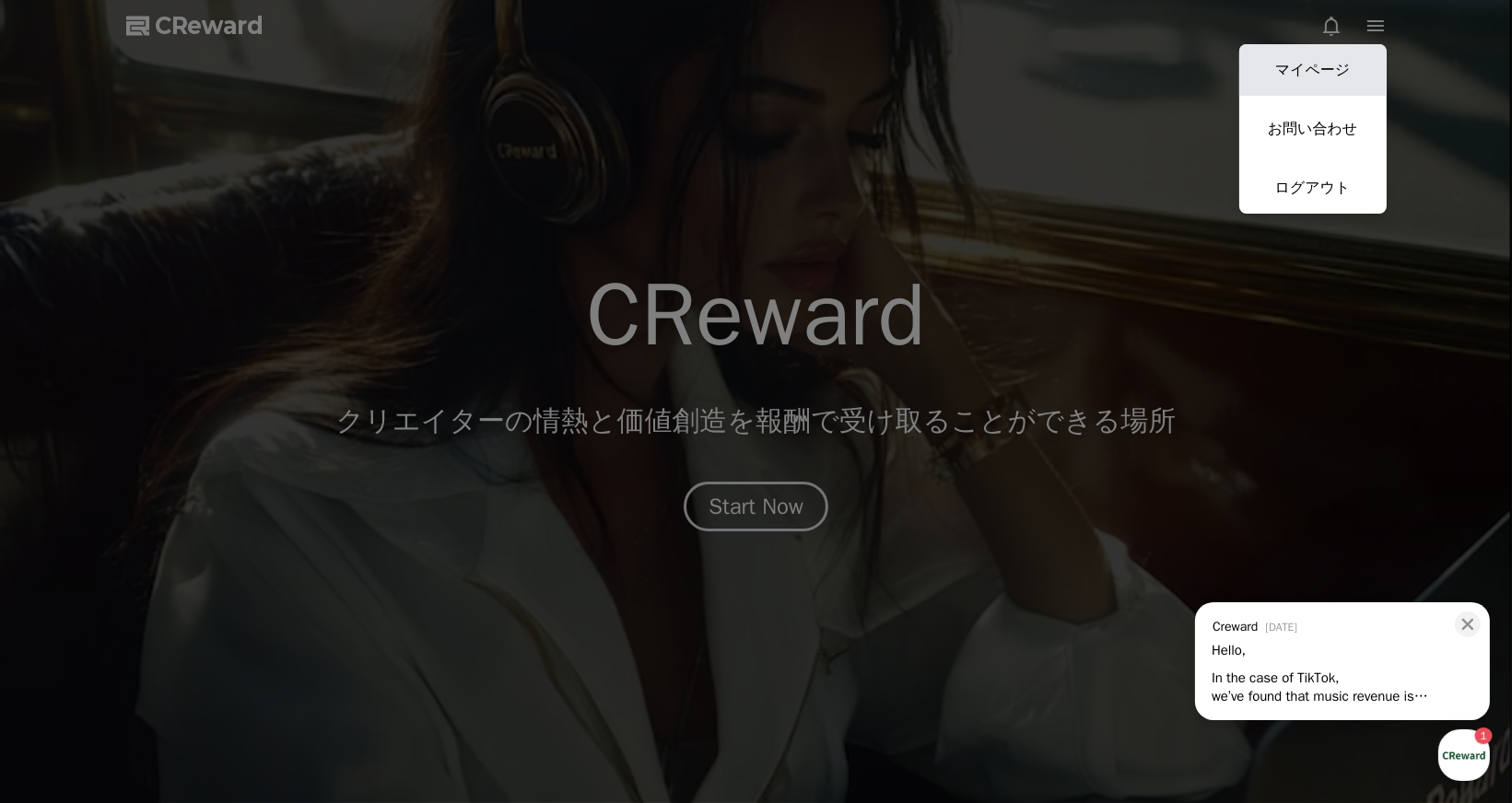 click on "マイページ" at bounding box center (1313, 70) 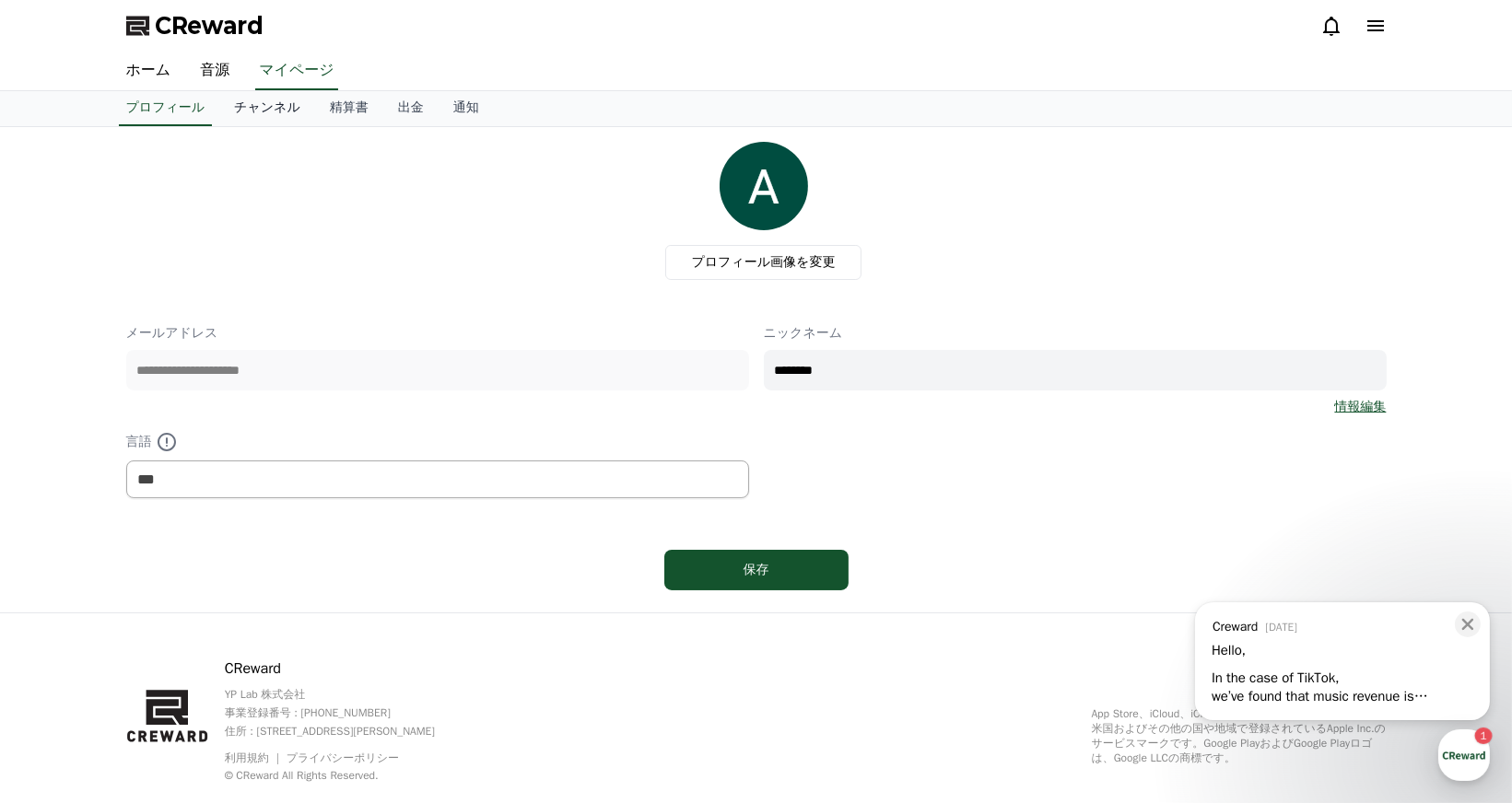 click on "チャンネル" at bounding box center [267, 109] 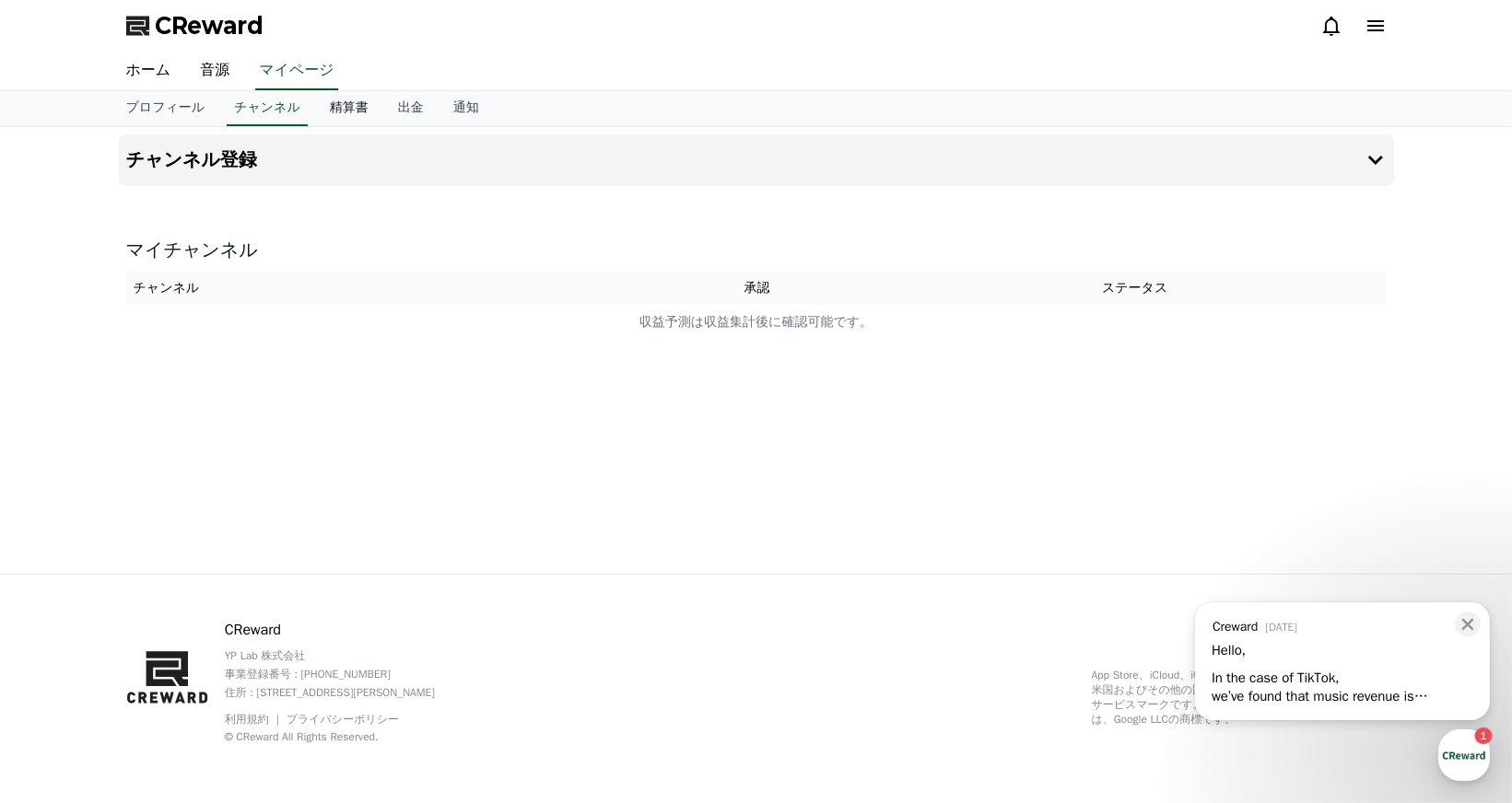 click on "精算書" at bounding box center (349, 109) 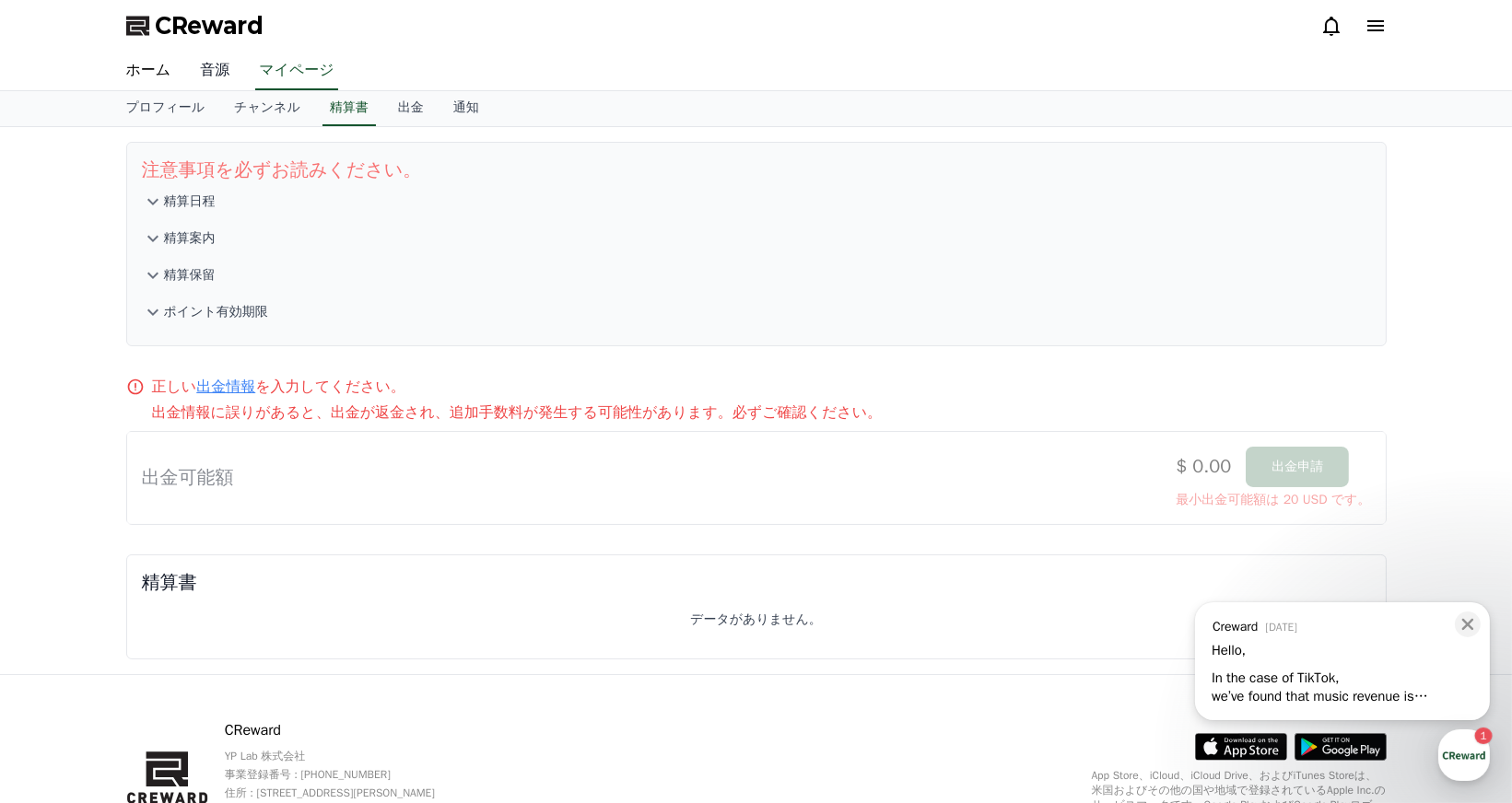 click on "音源" at bounding box center (215, 71) 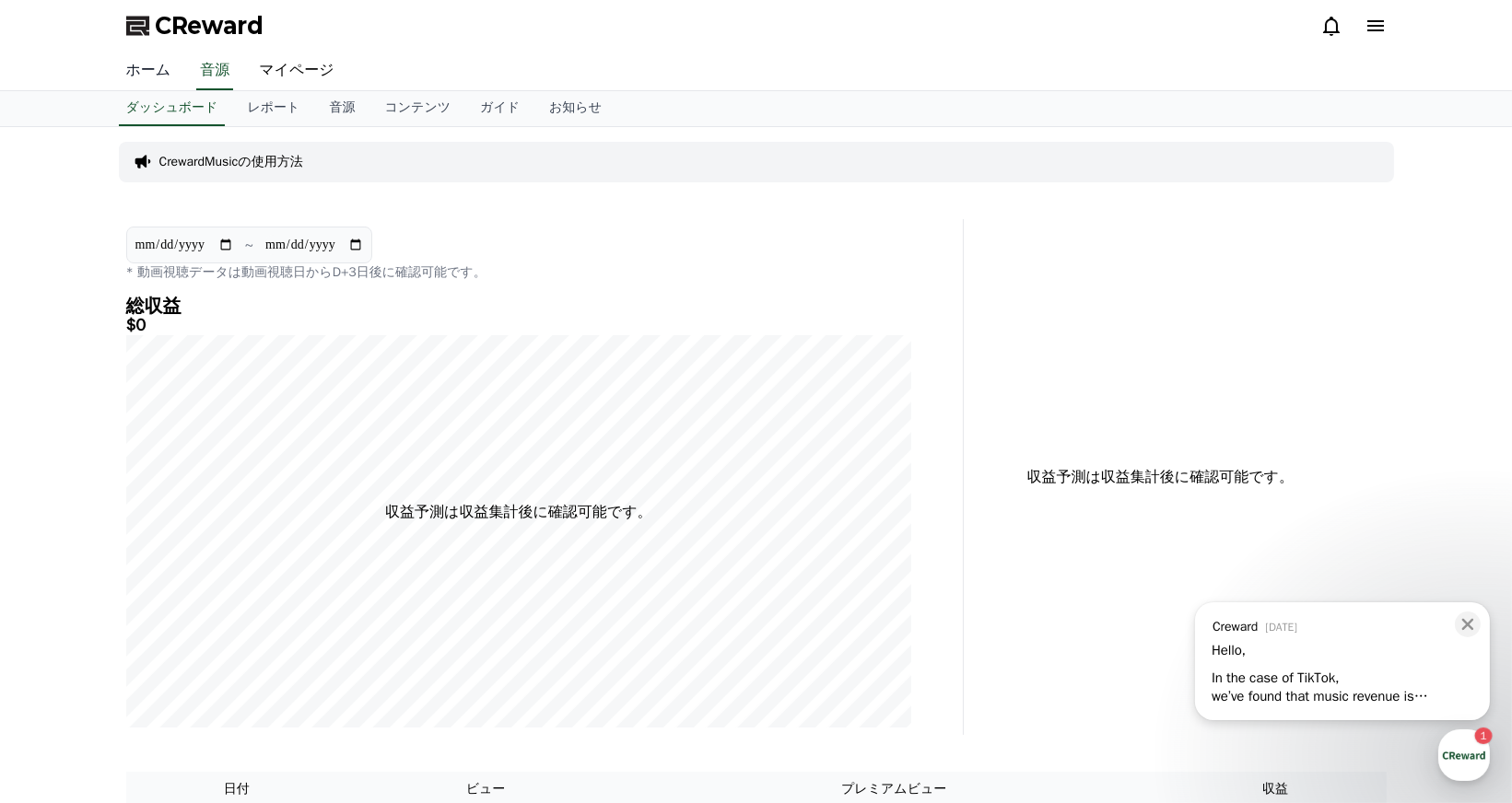 click on "ホーム" at bounding box center [148, 71] 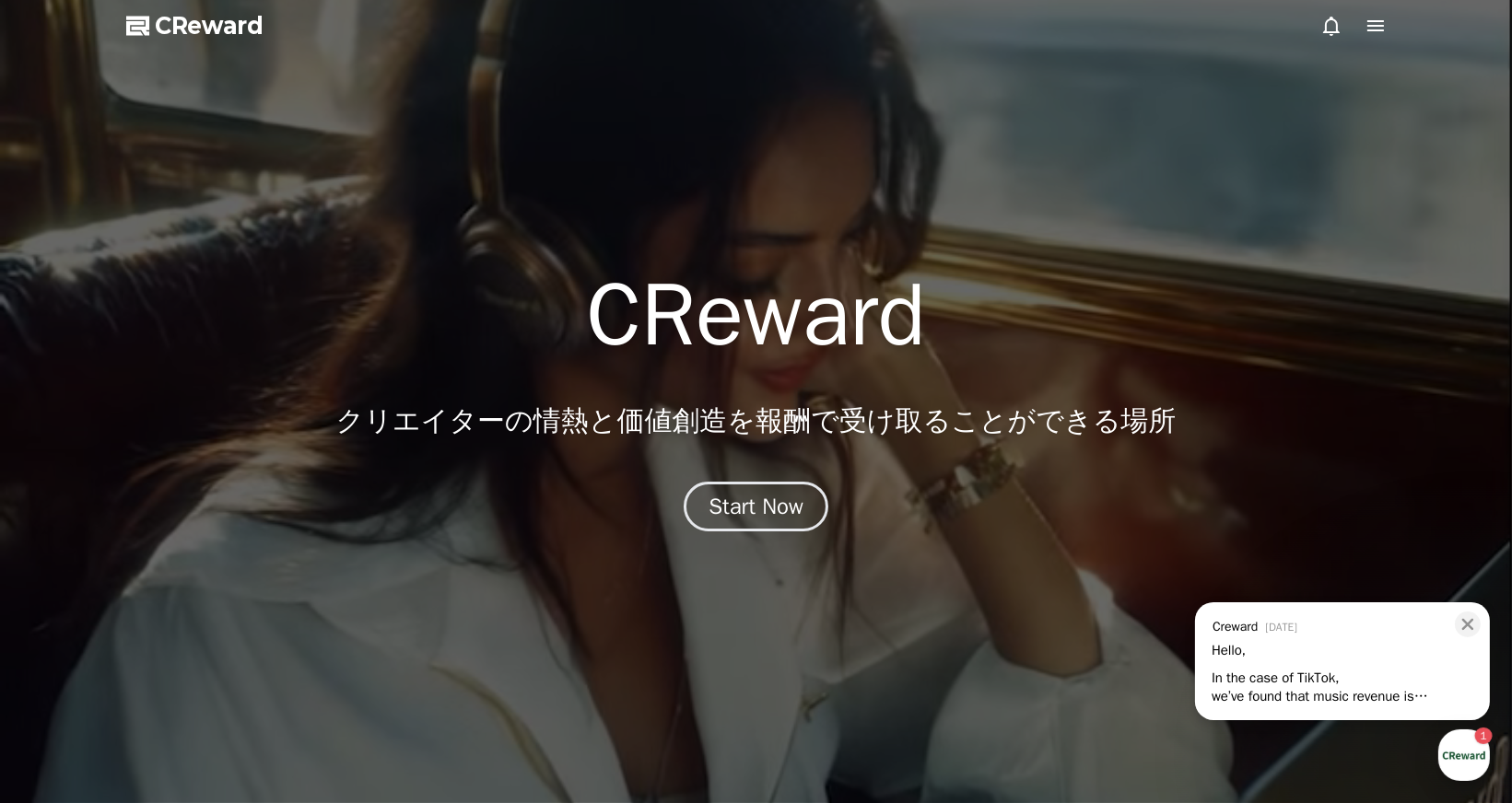 click 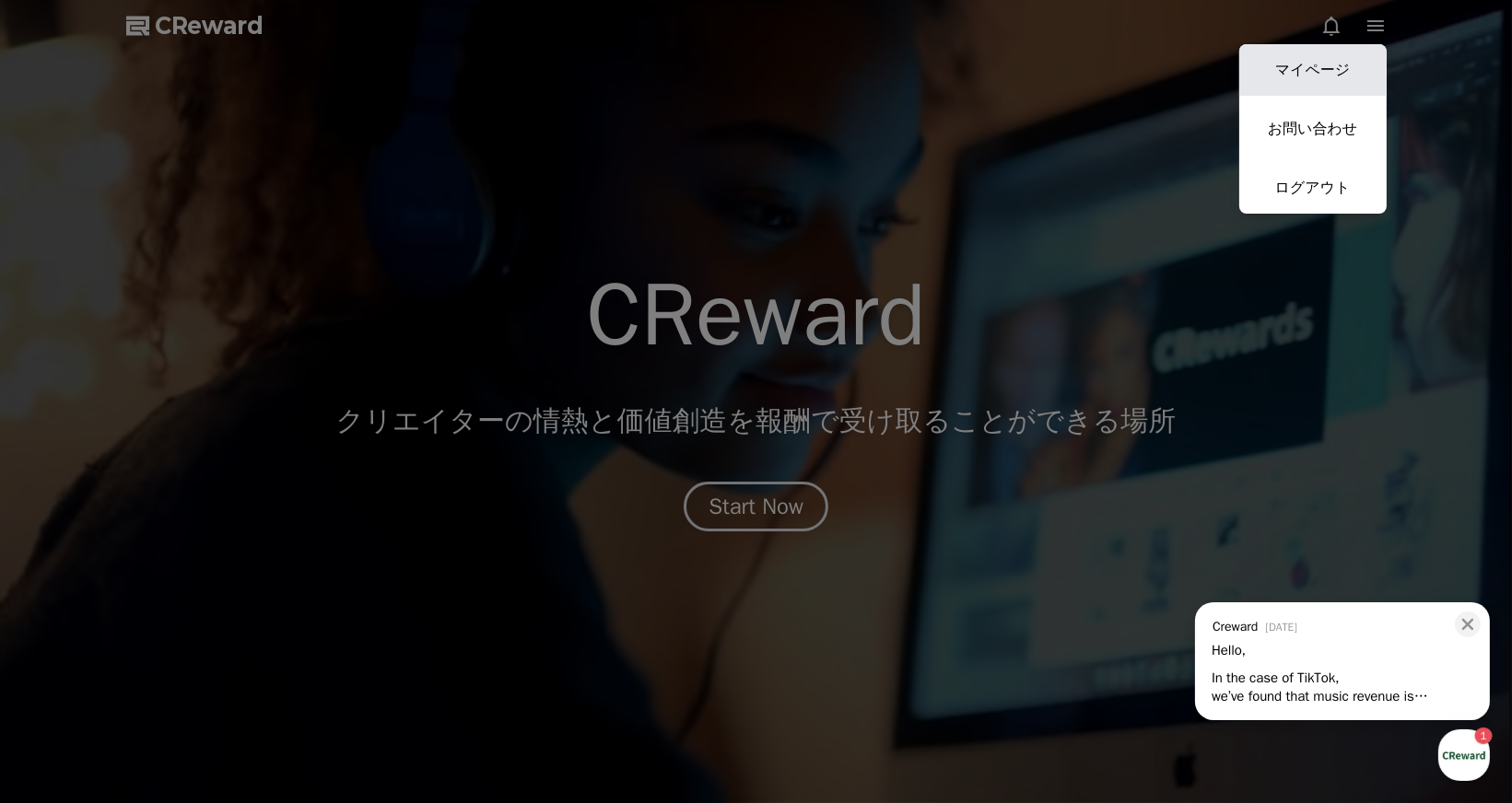 click on "マイページ" at bounding box center (1313, 70) 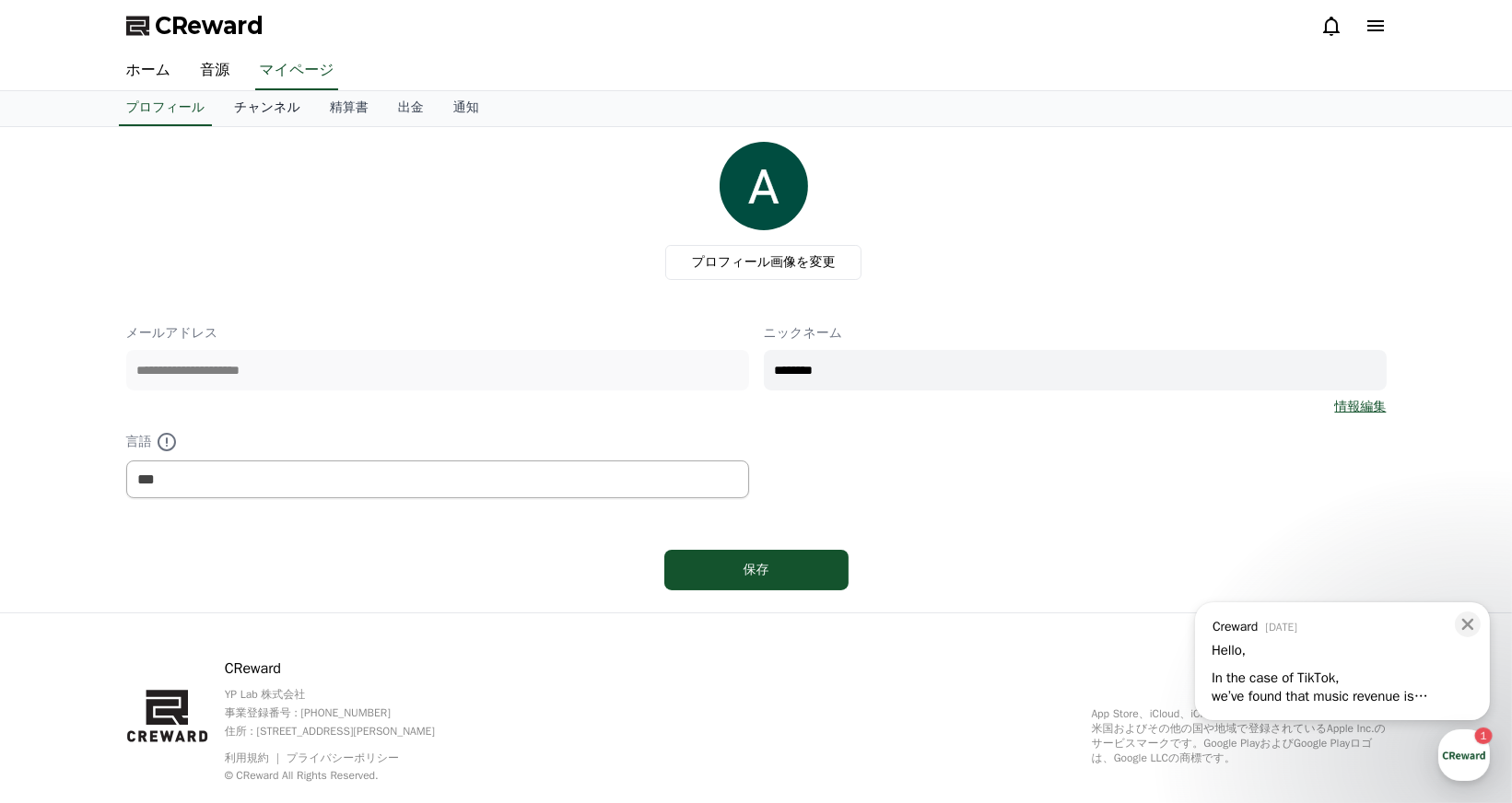 click on "チャンネル" at bounding box center [267, 109] 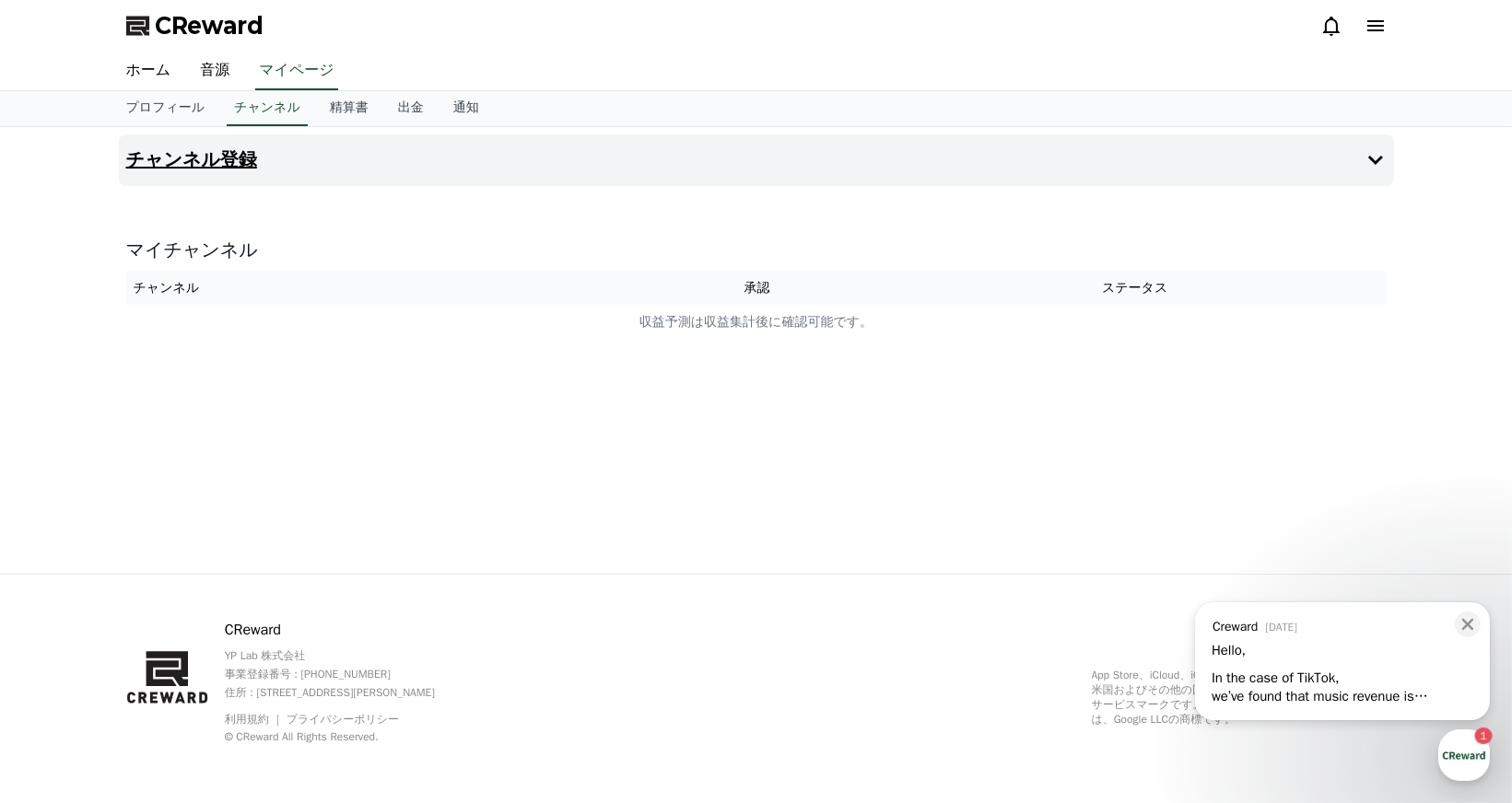 click on "チャンネル登録" at bounding box center (192, 160) 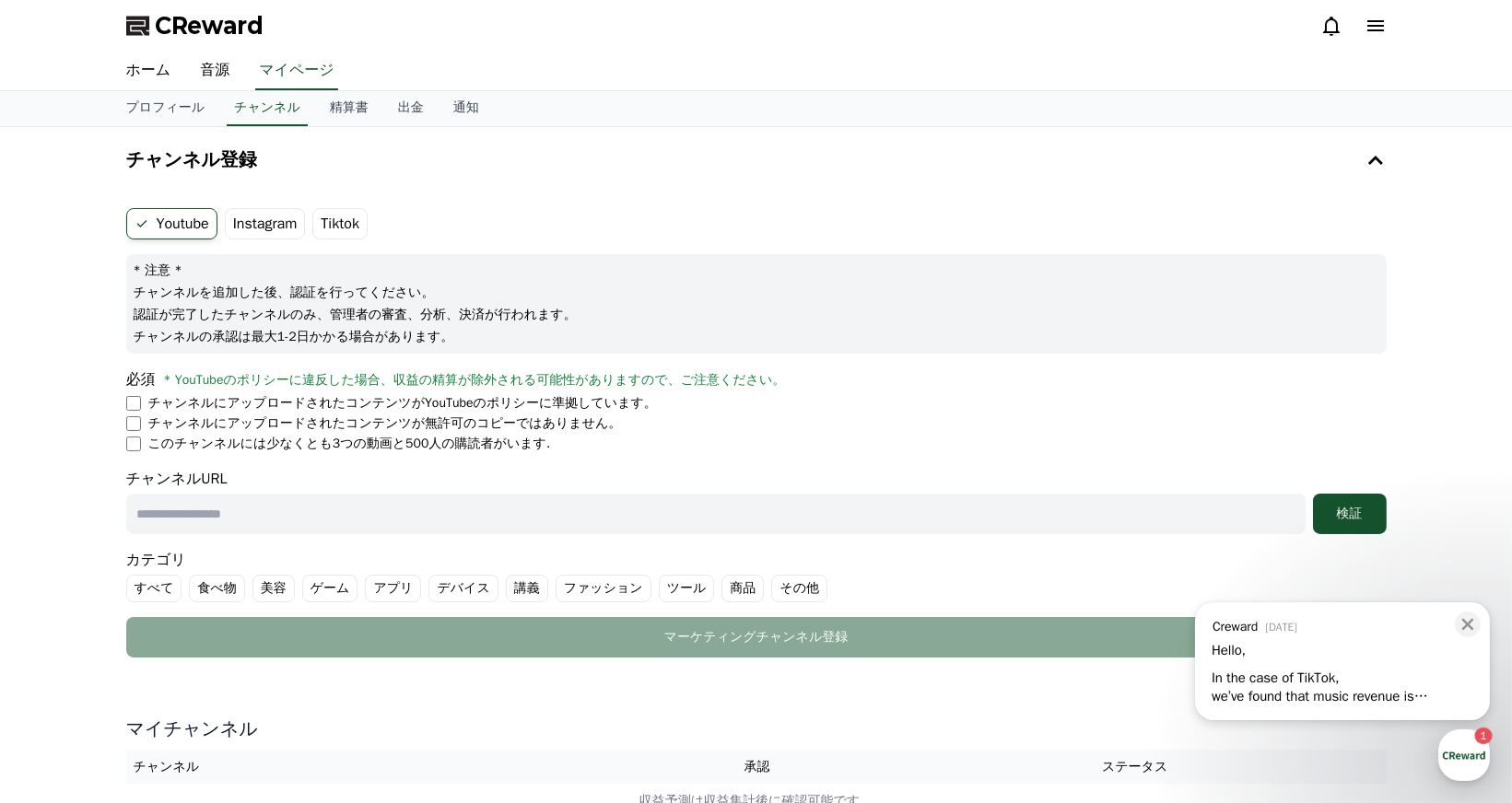 scroll, scrollTop: 92, scrollLeft: 0, axis: vertical 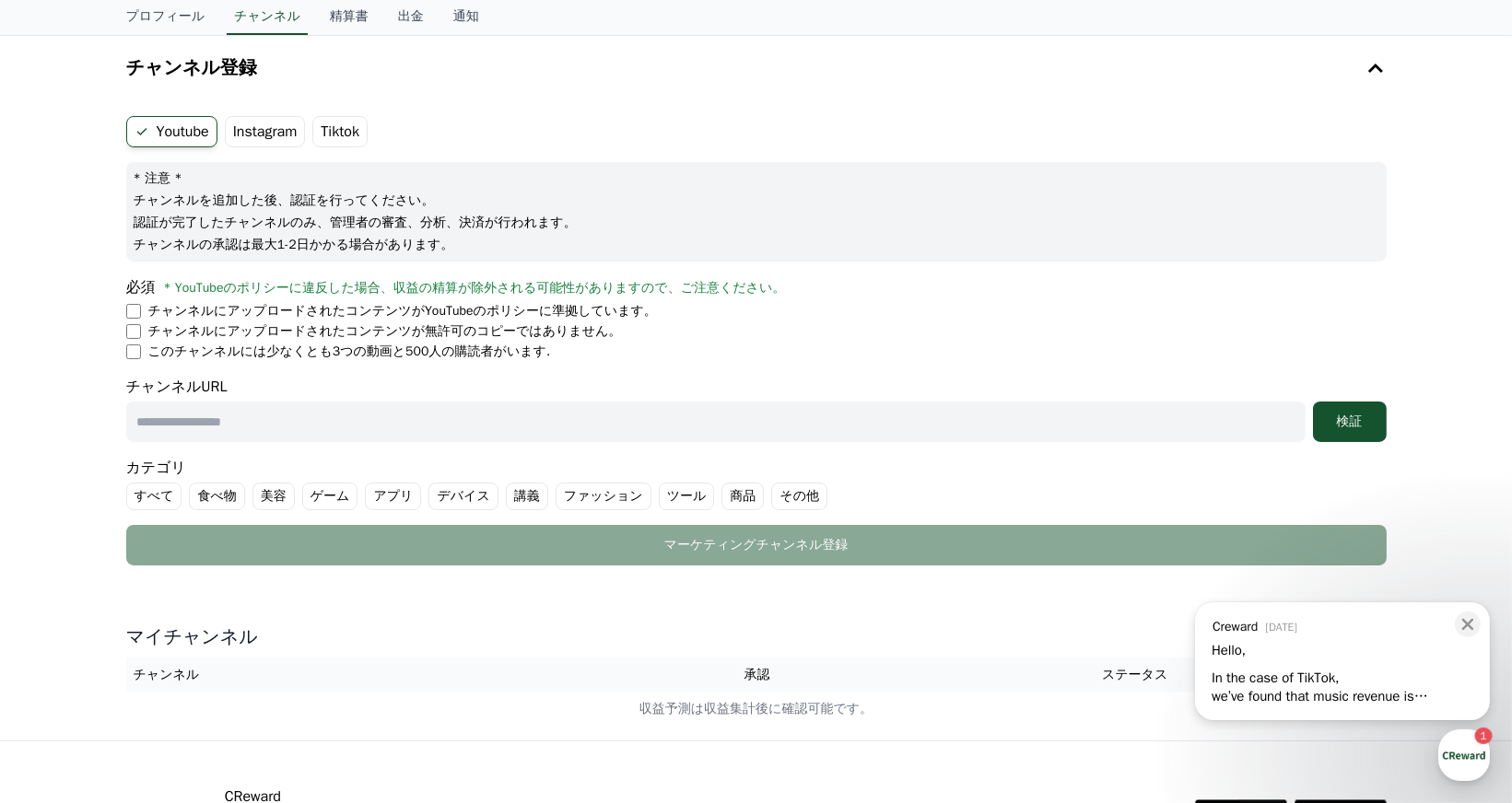 click at bounding box center (716, 422) 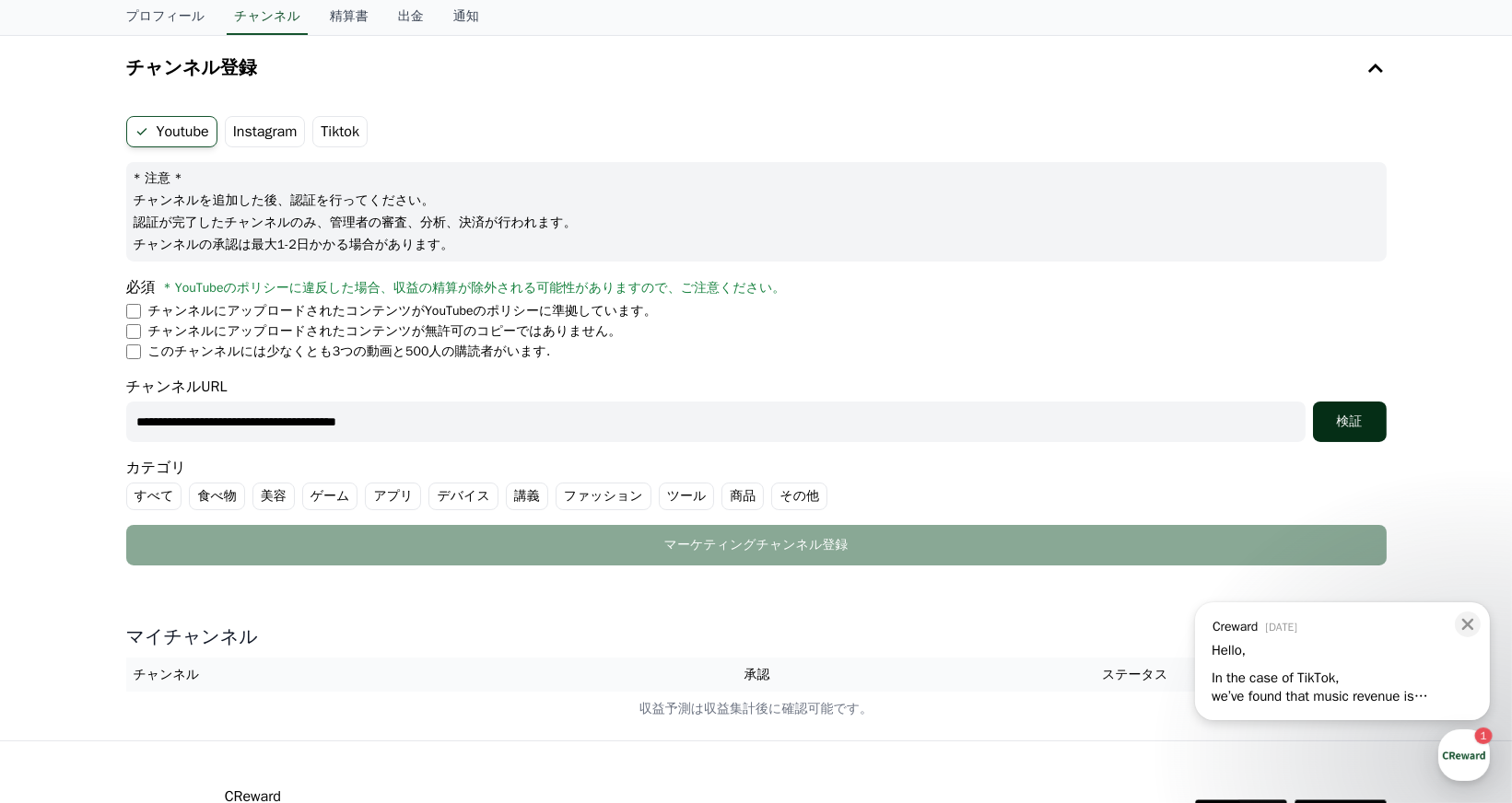 type on "**********" 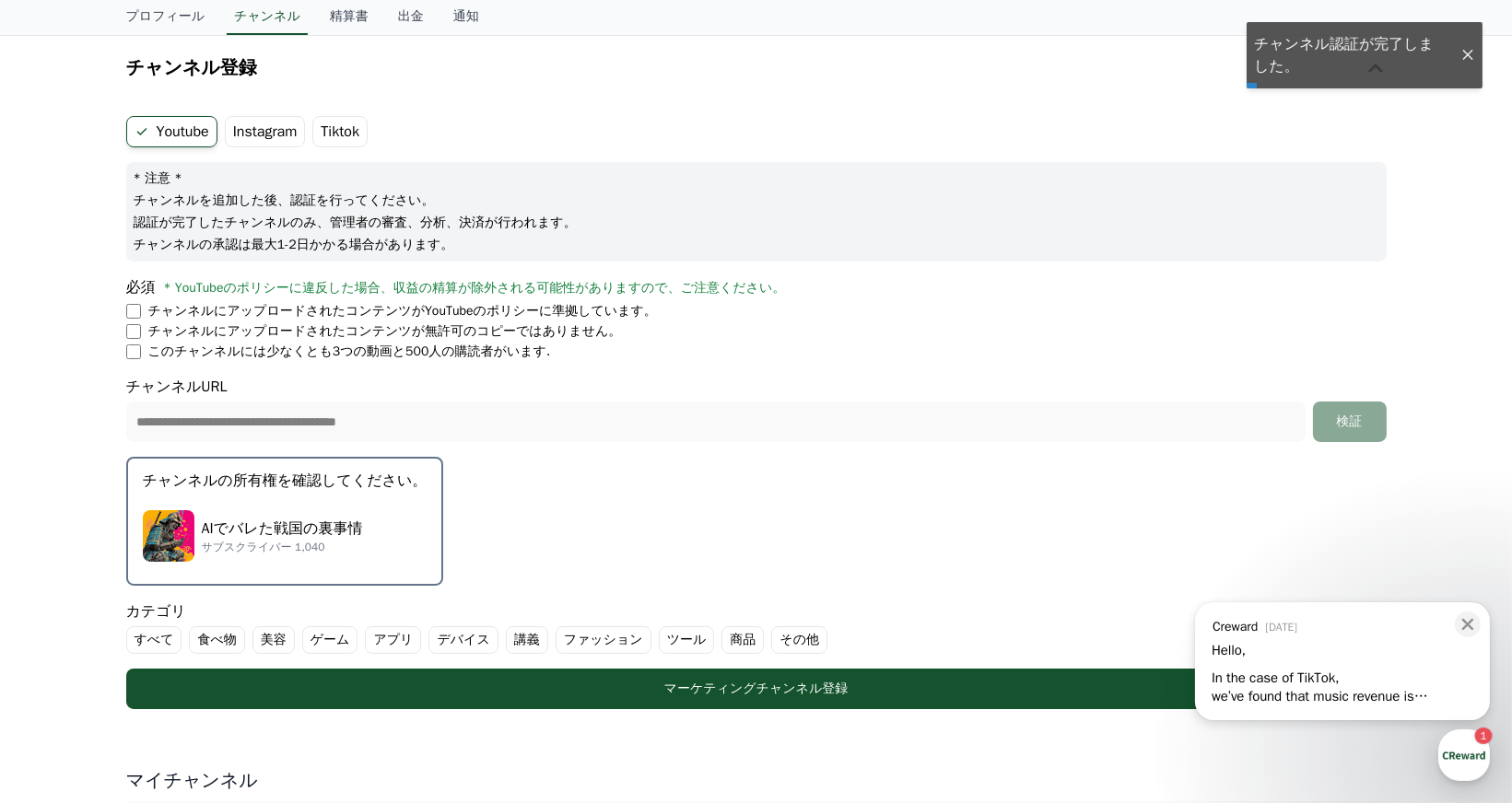 click on "チャンネルの所有権を確認してください。" at bounding box center [285, 481] 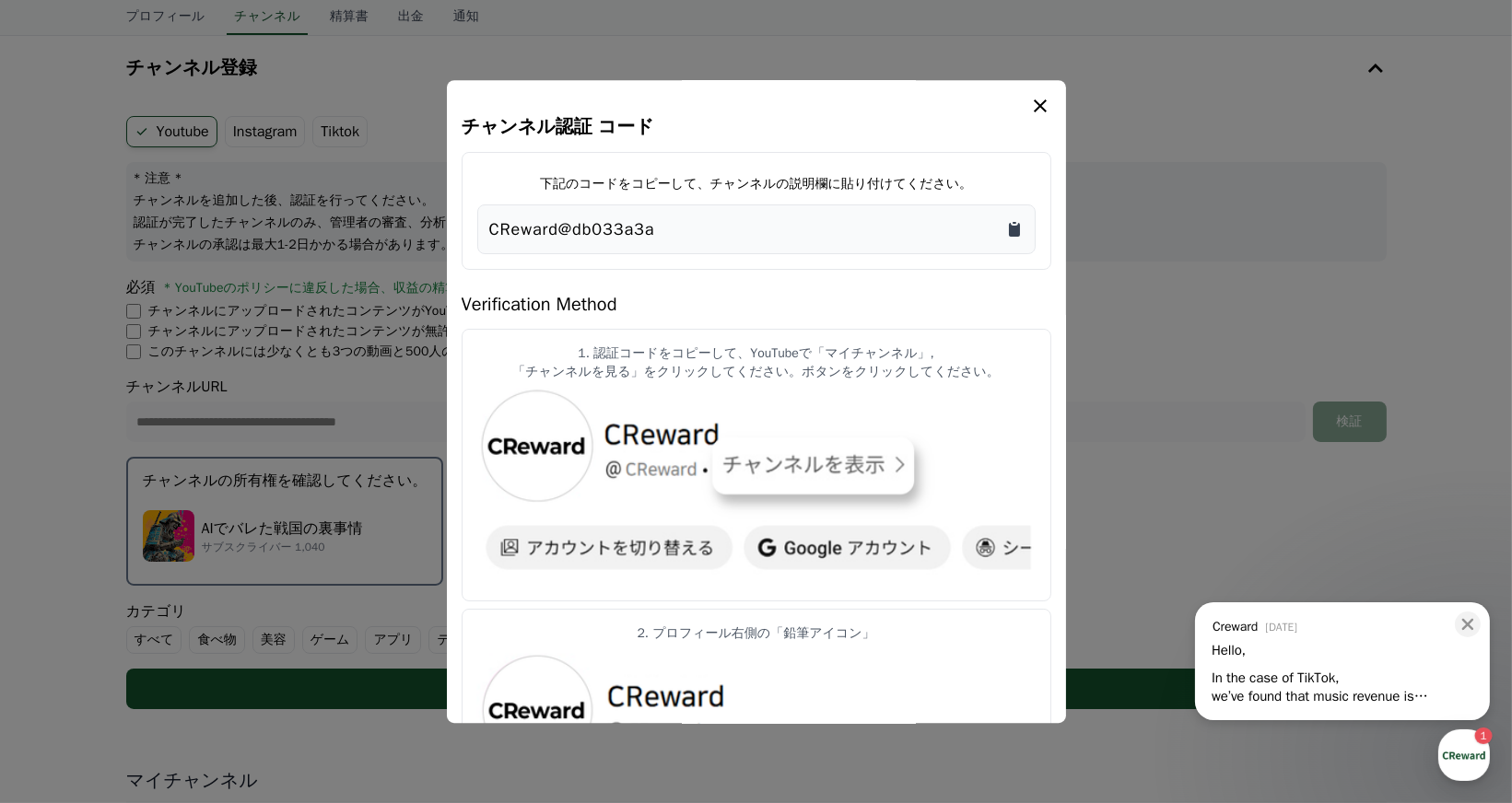 click 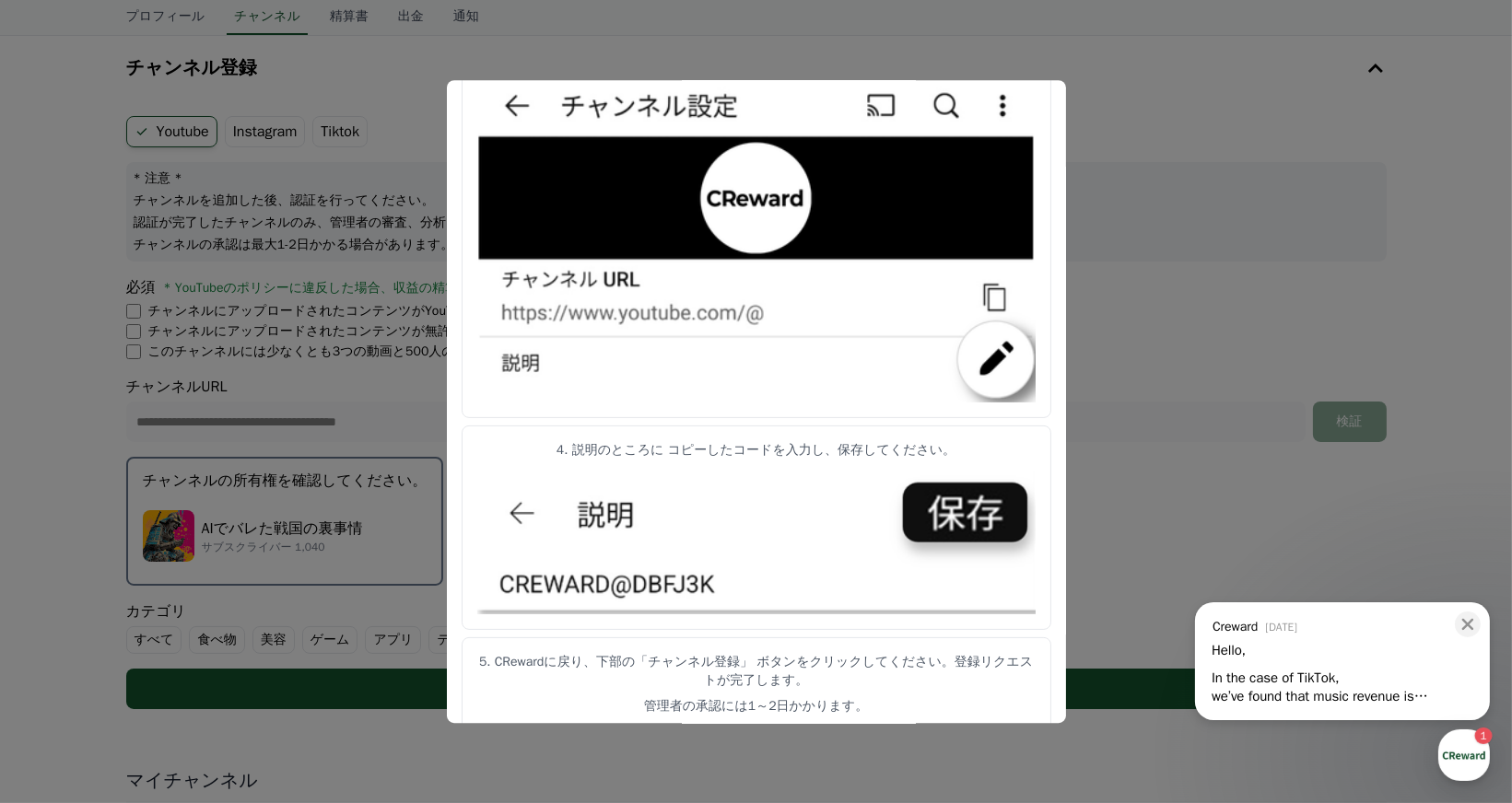 scroll, scrollTop: 851, scrollLeft: 0, axis: vertical 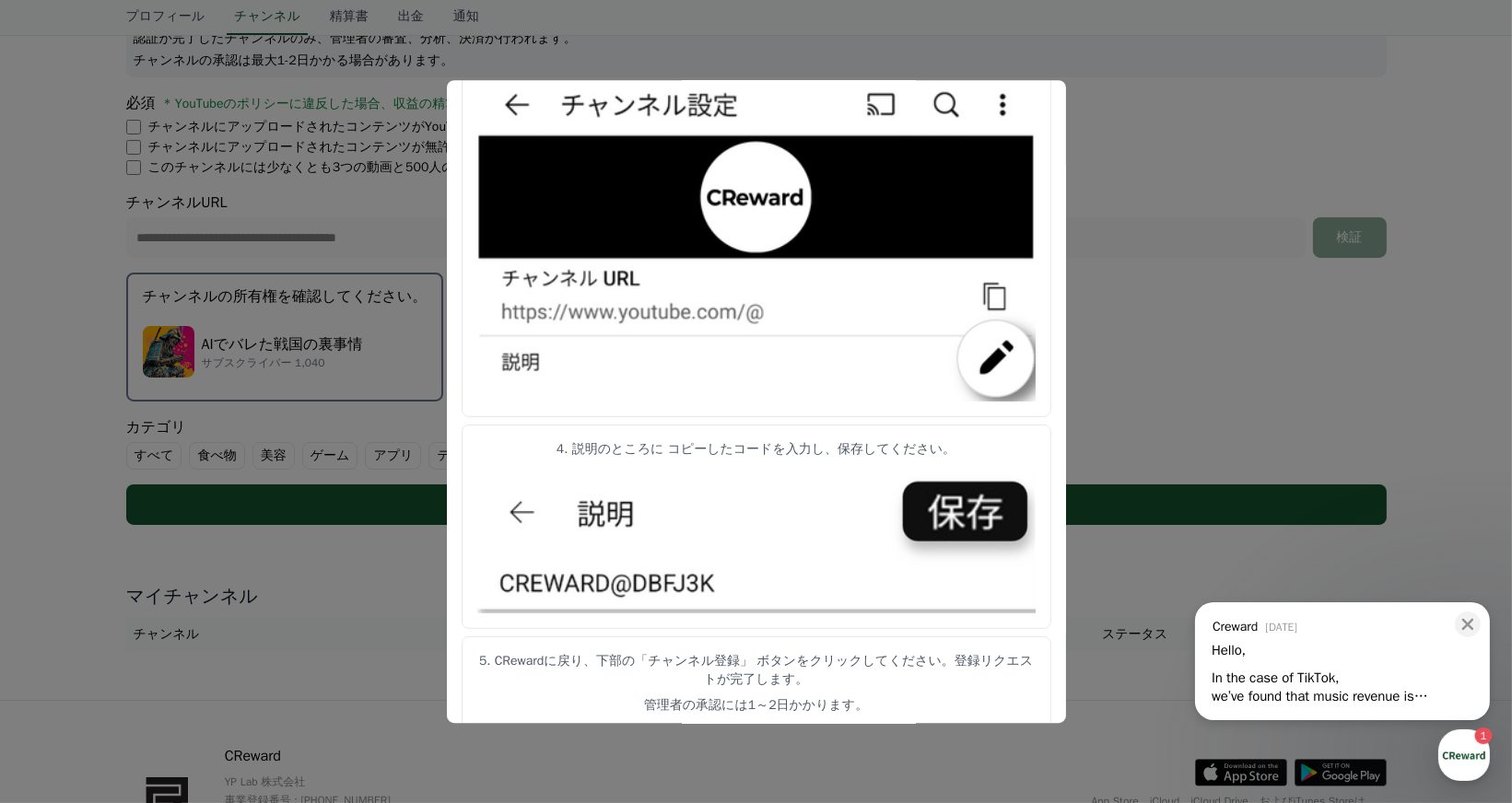 click on "5. CRewardに戻り、下部の「チャンネル登録」 ボタンをクリックしてください。登録リクエストが完了します。" at bounding box center (756, 671) 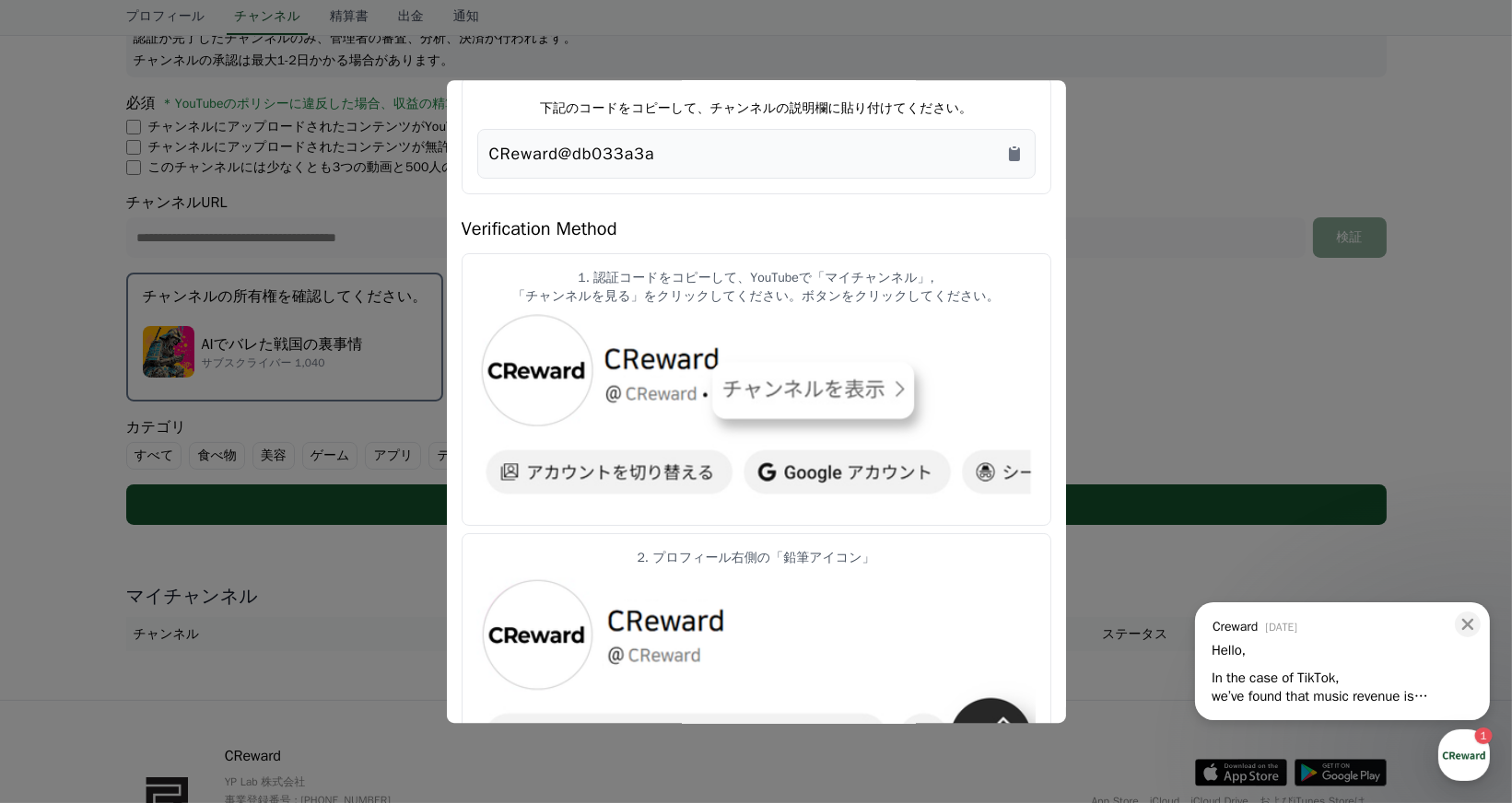 scroll, scrollTop: 0, scrollLeft: 0, axis: both 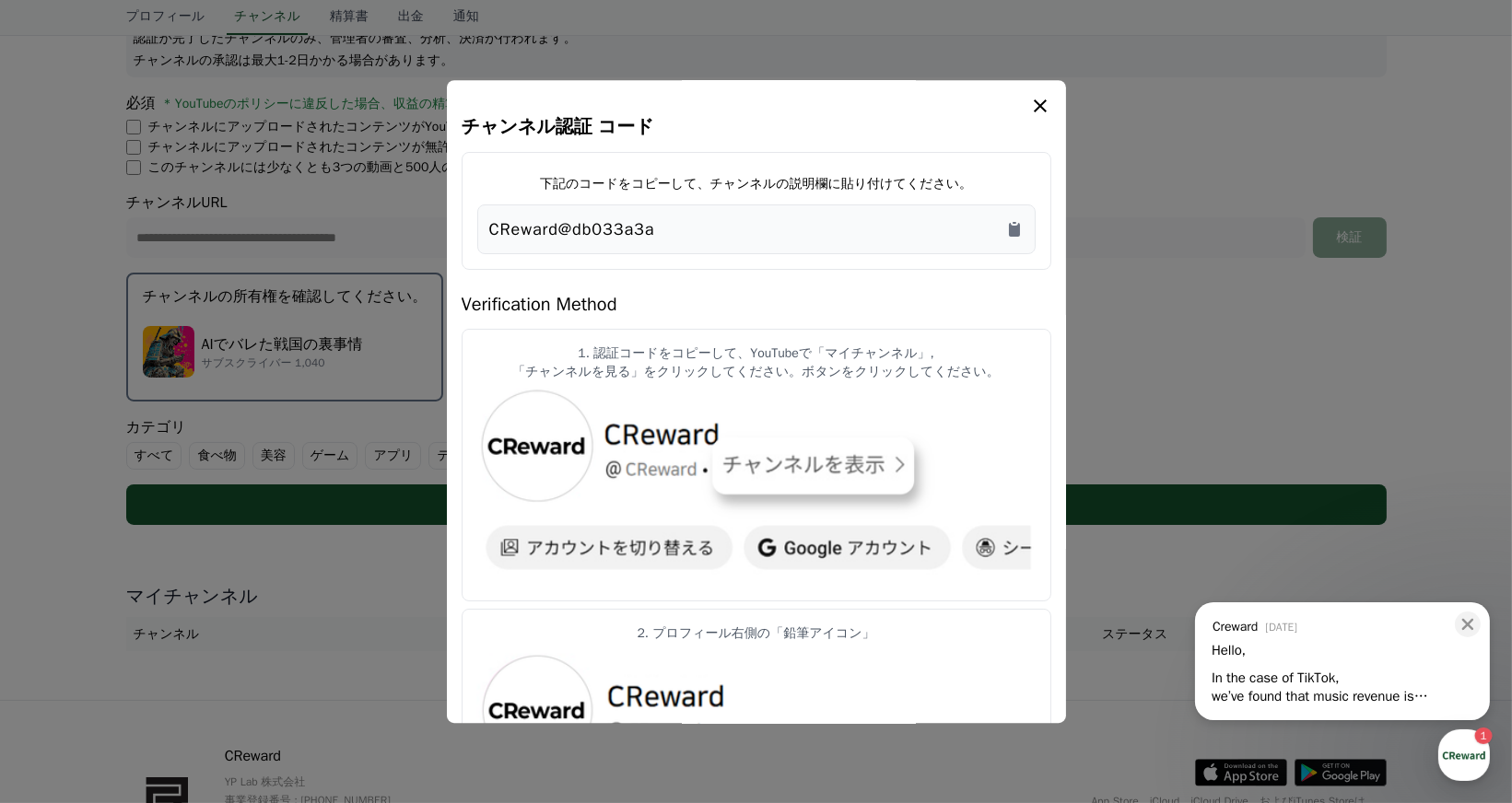 click 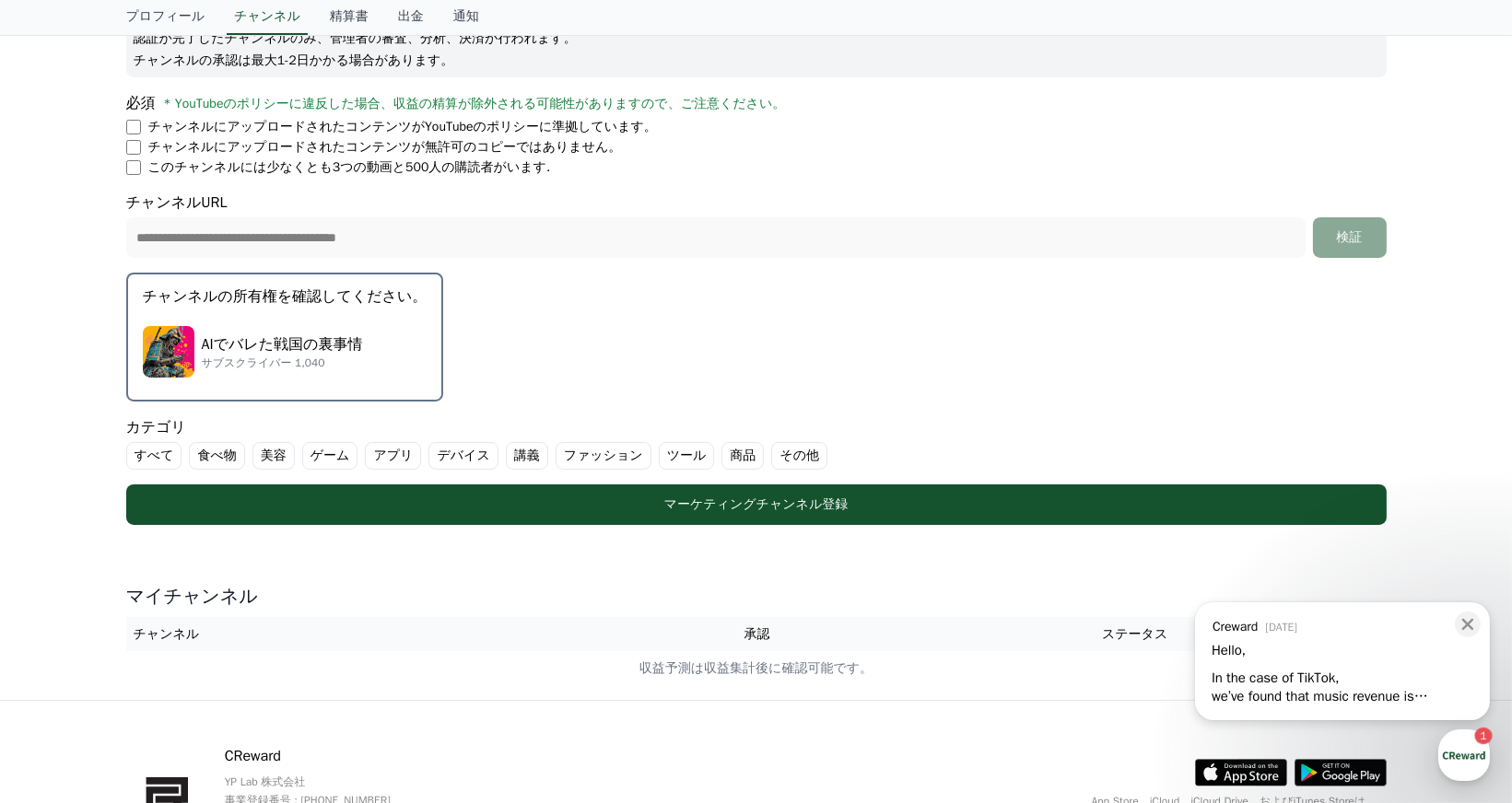 scroll, scrollTop: 0, scrollLeft: 0, axis: both 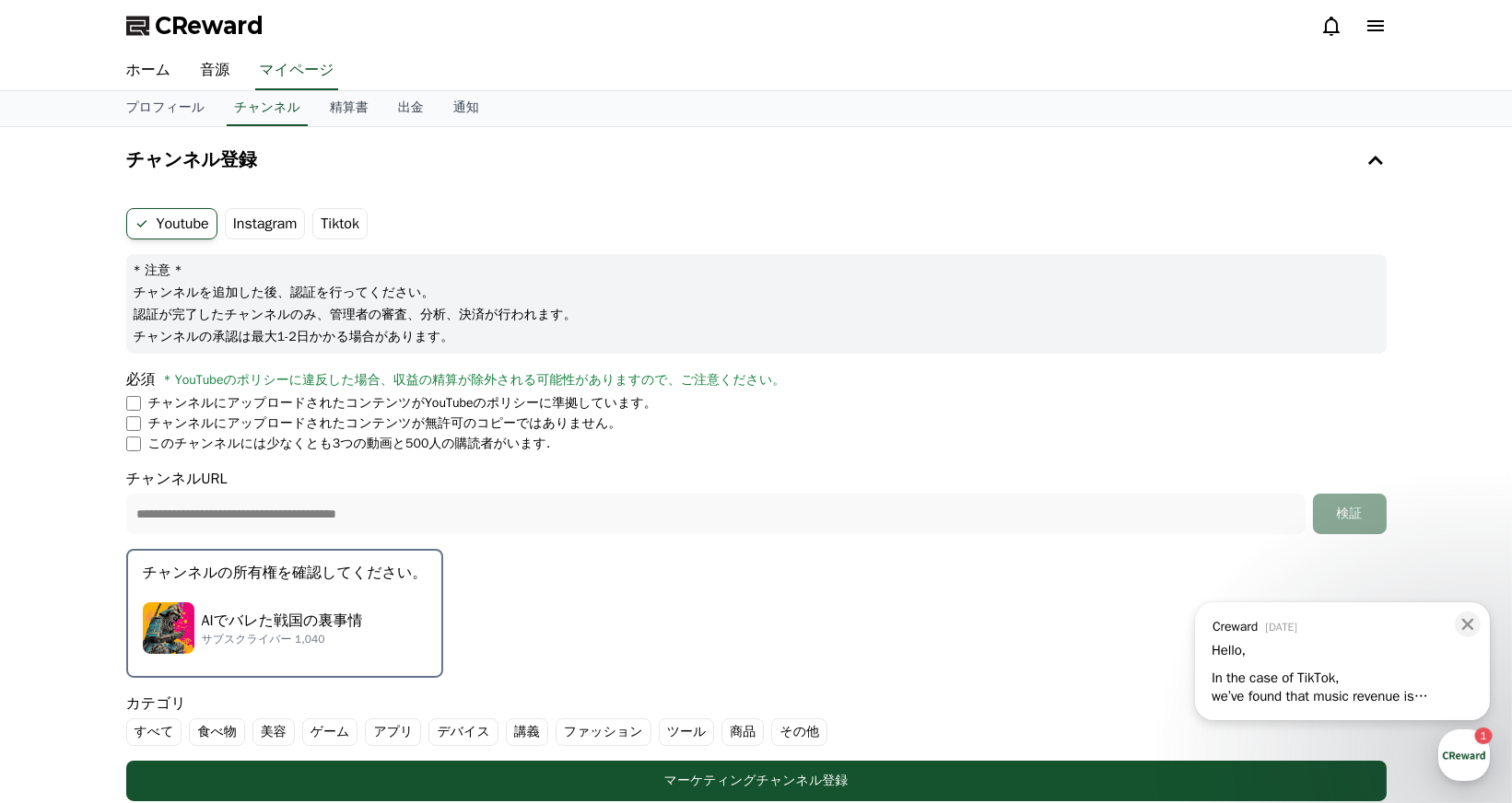 click on "Tiktok" at bounding box center (340, 224) 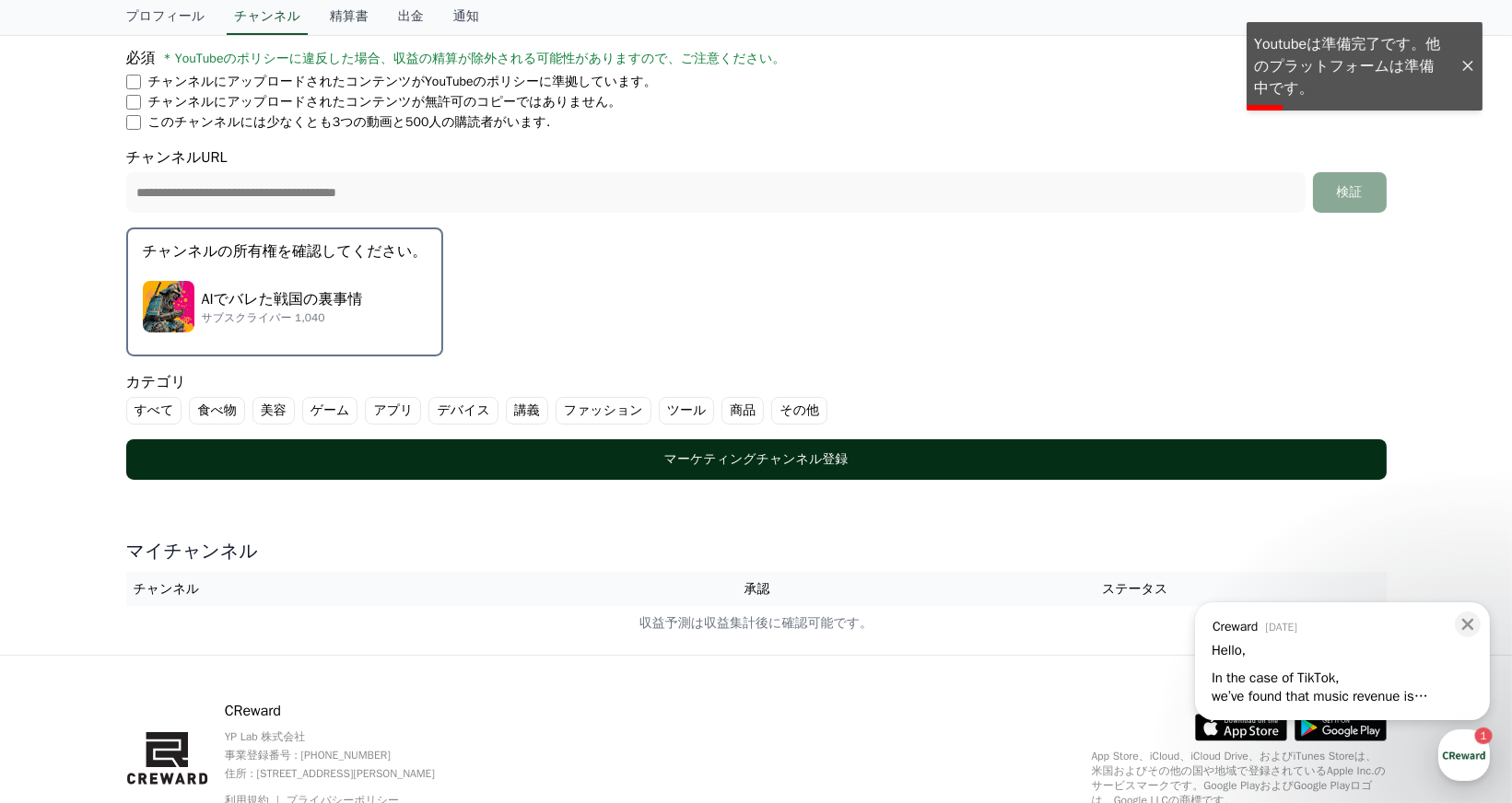 scroll, scrollTop: 399, scrollLeft: 0, axis: vertical 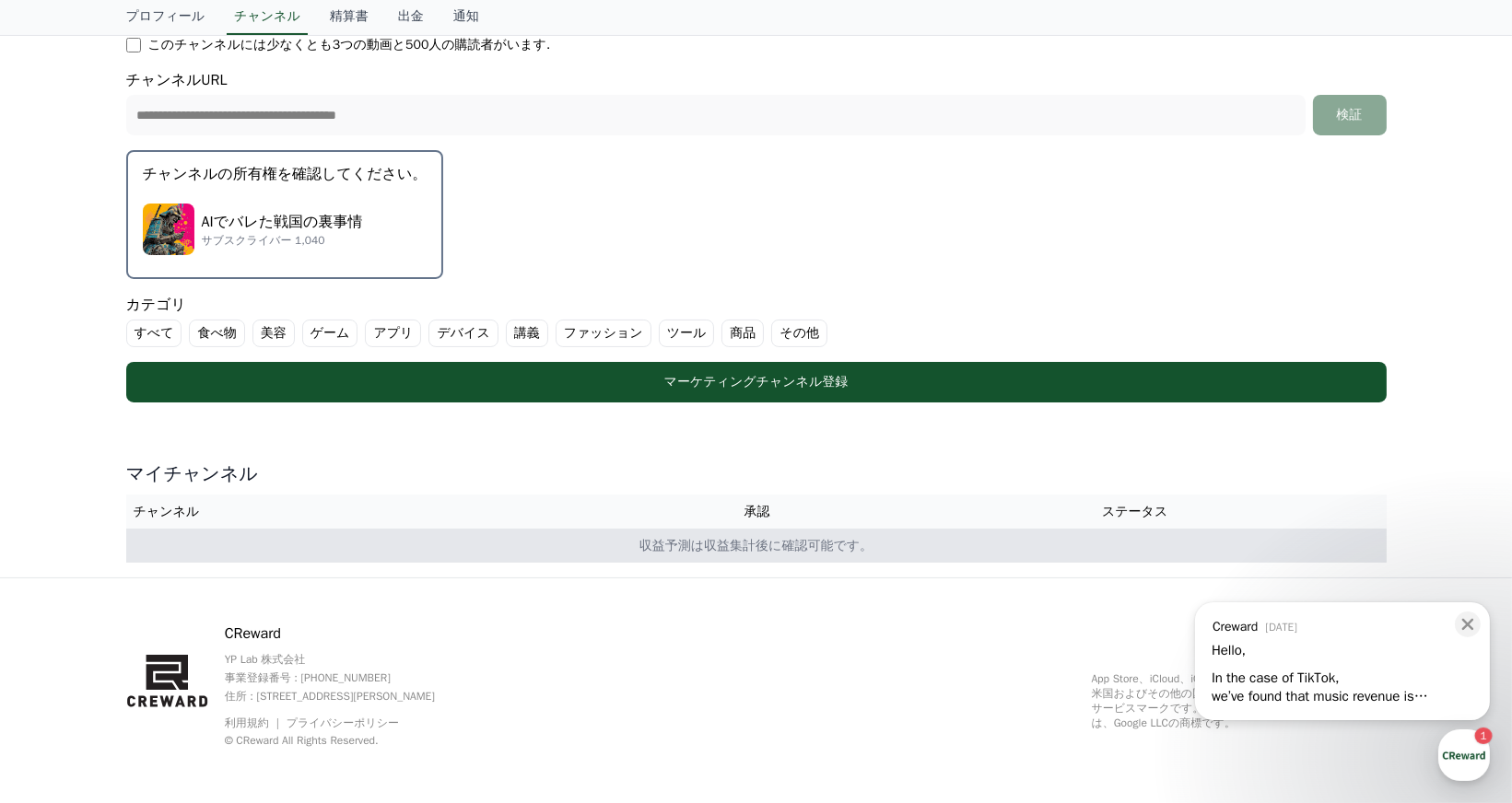 click on "収益予測は収益集計後に確認可能です。" at bounding box center [756, 545] 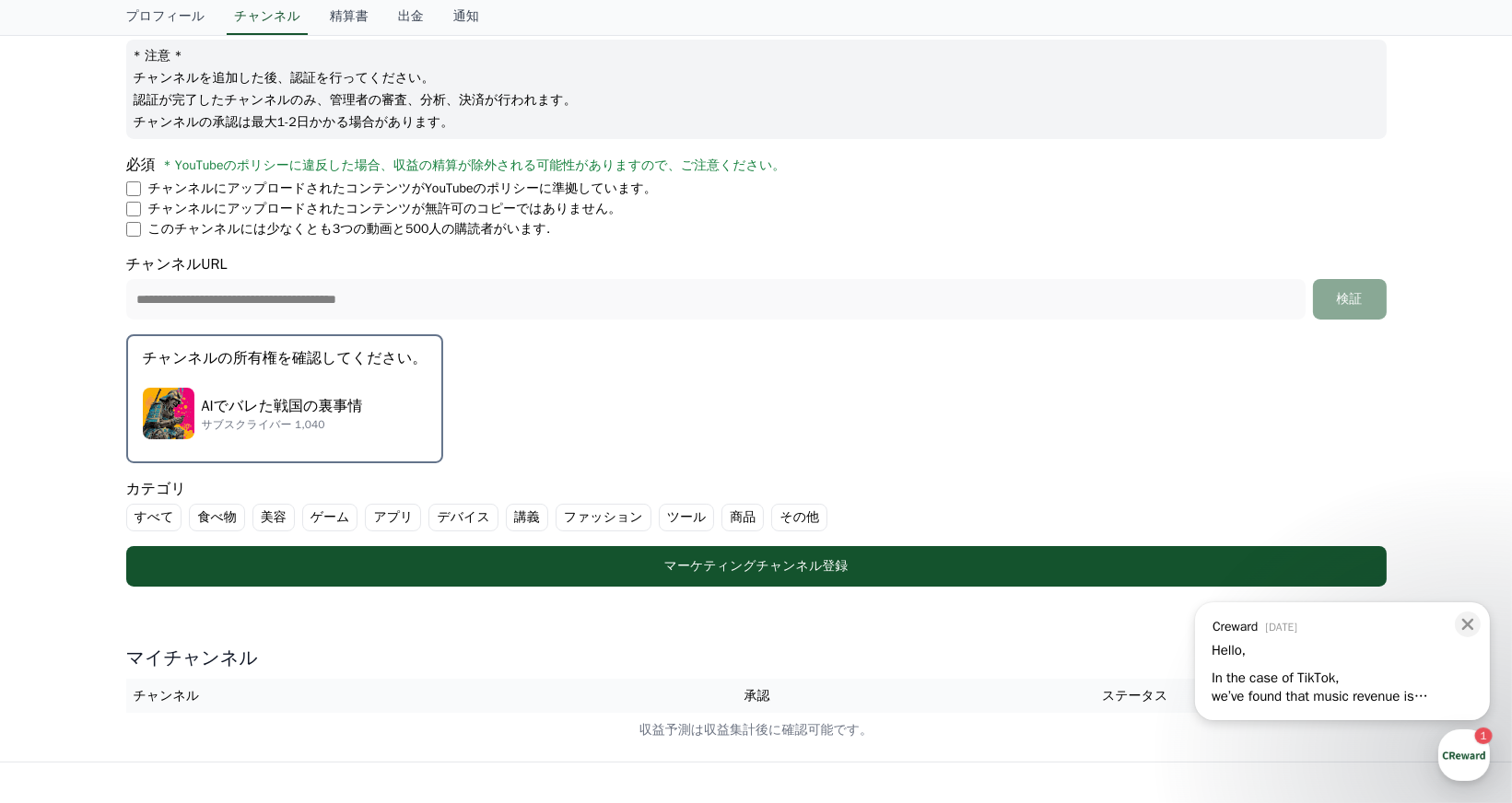scroll, scrollTop: 30, scrollLeft: 0, axis: vertical 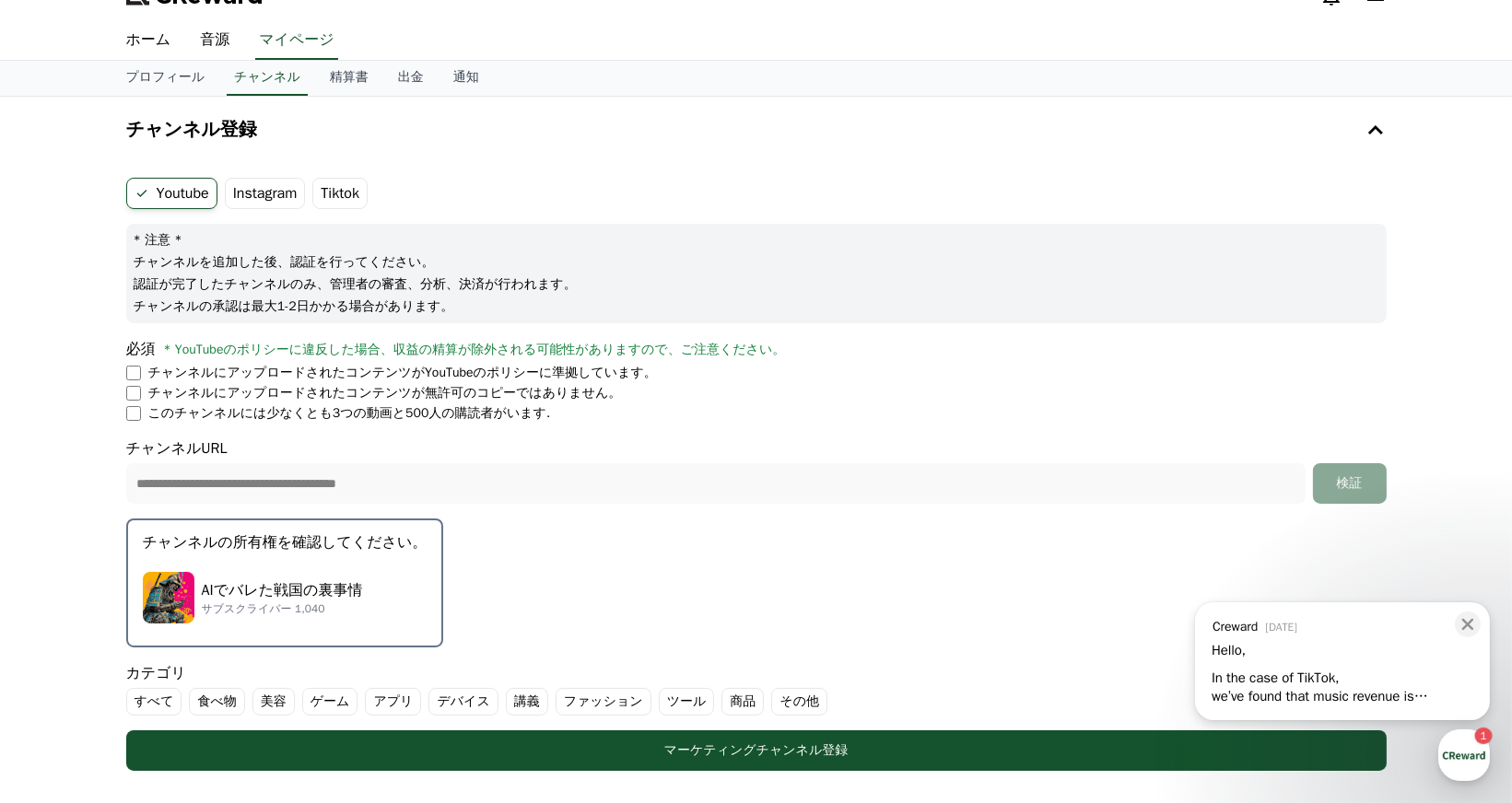 click on "Instagram" at bounding box center [265, 193] 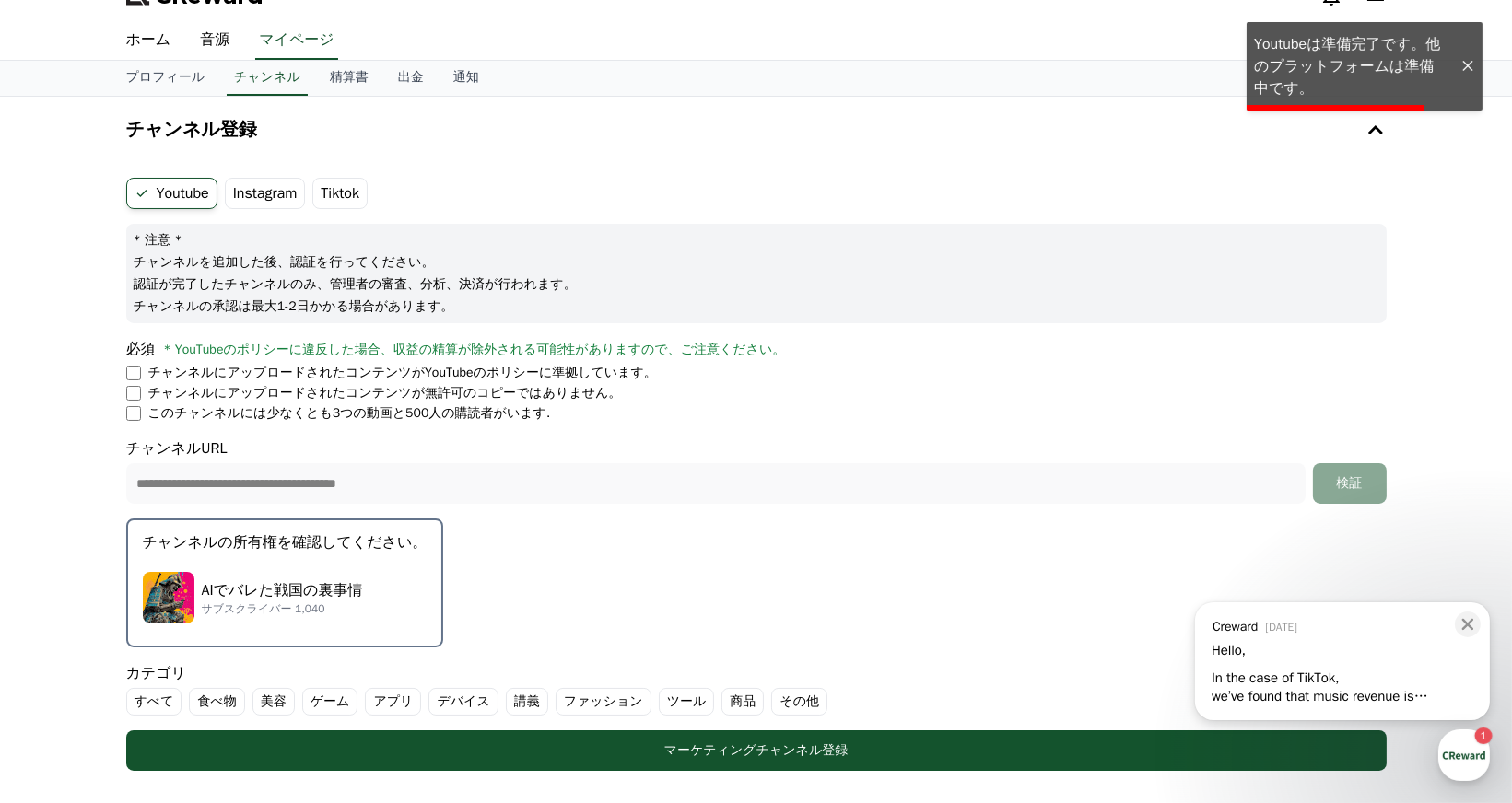 click on "Tiktok" at bounding box center (340, 193) 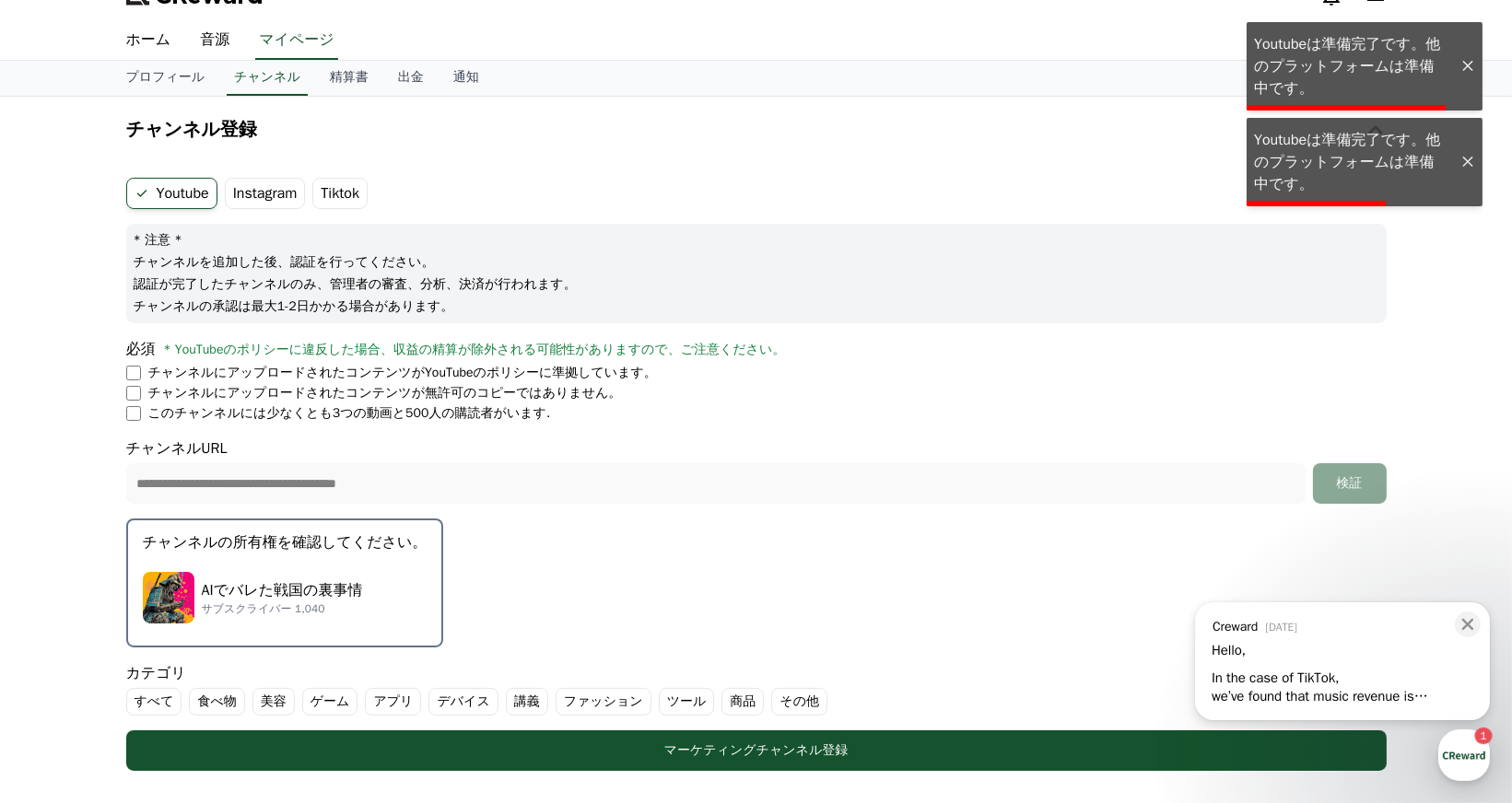 click on "Youtube" at bounding box center [171, 193] 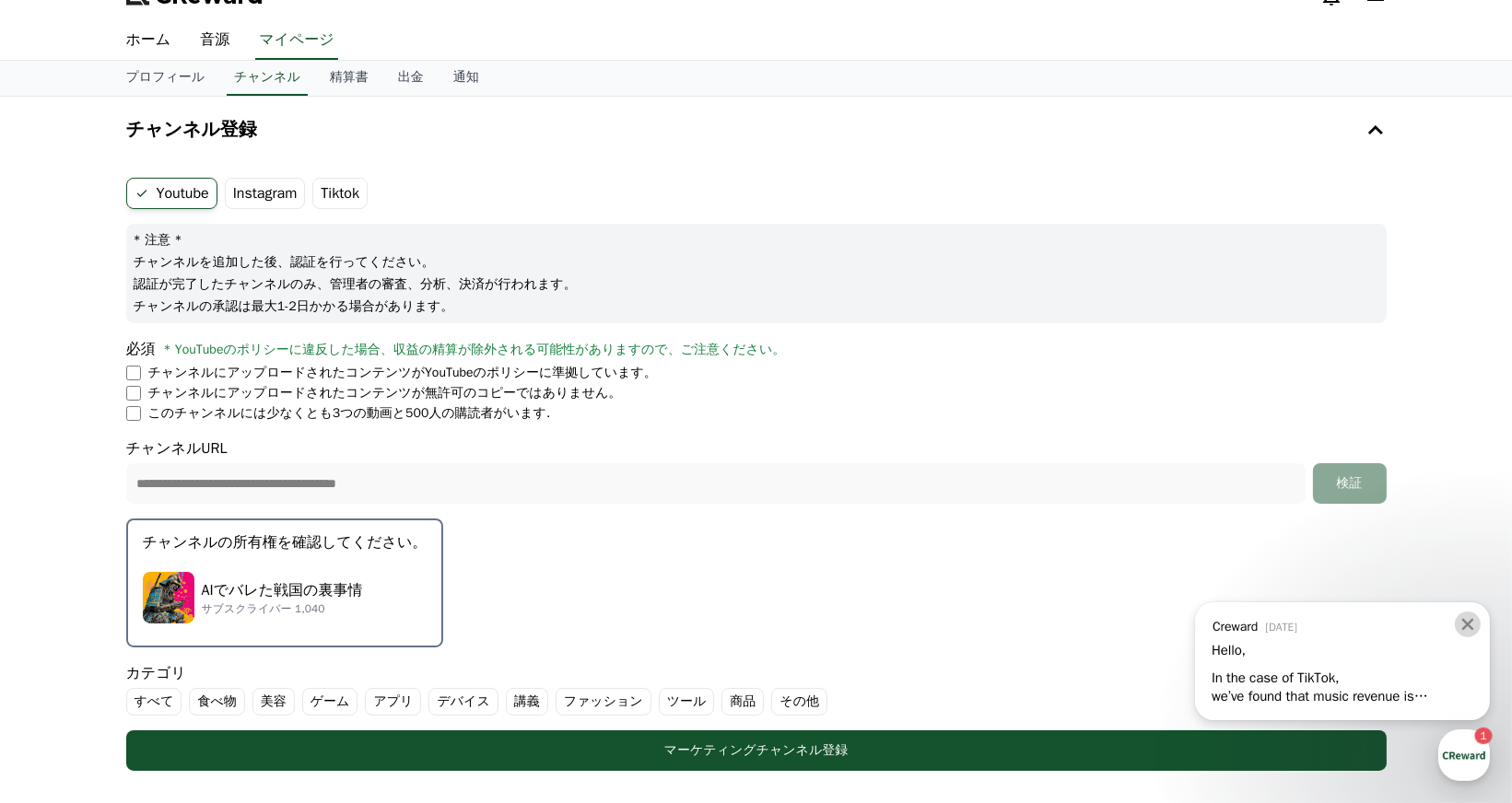 click 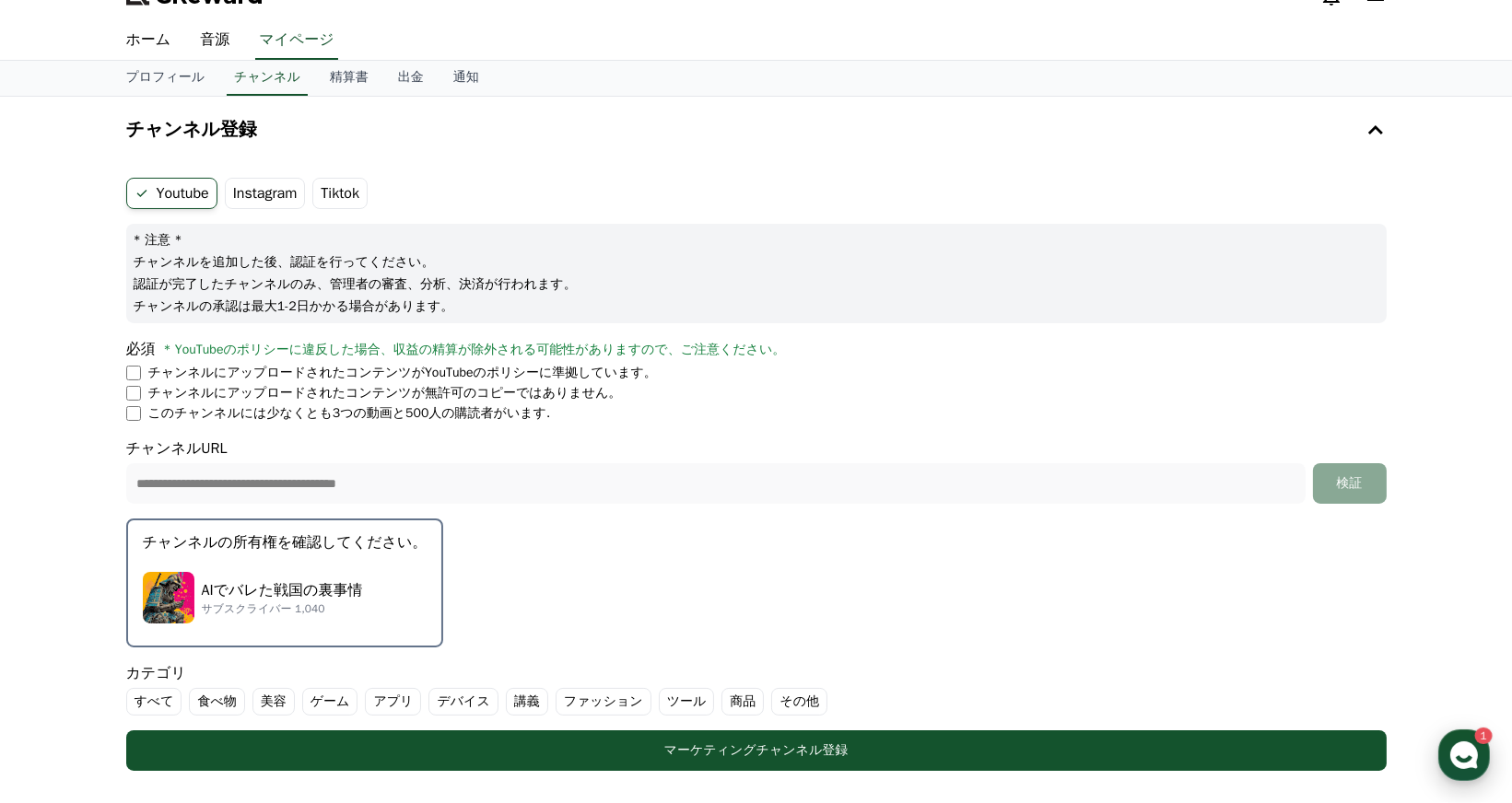 click 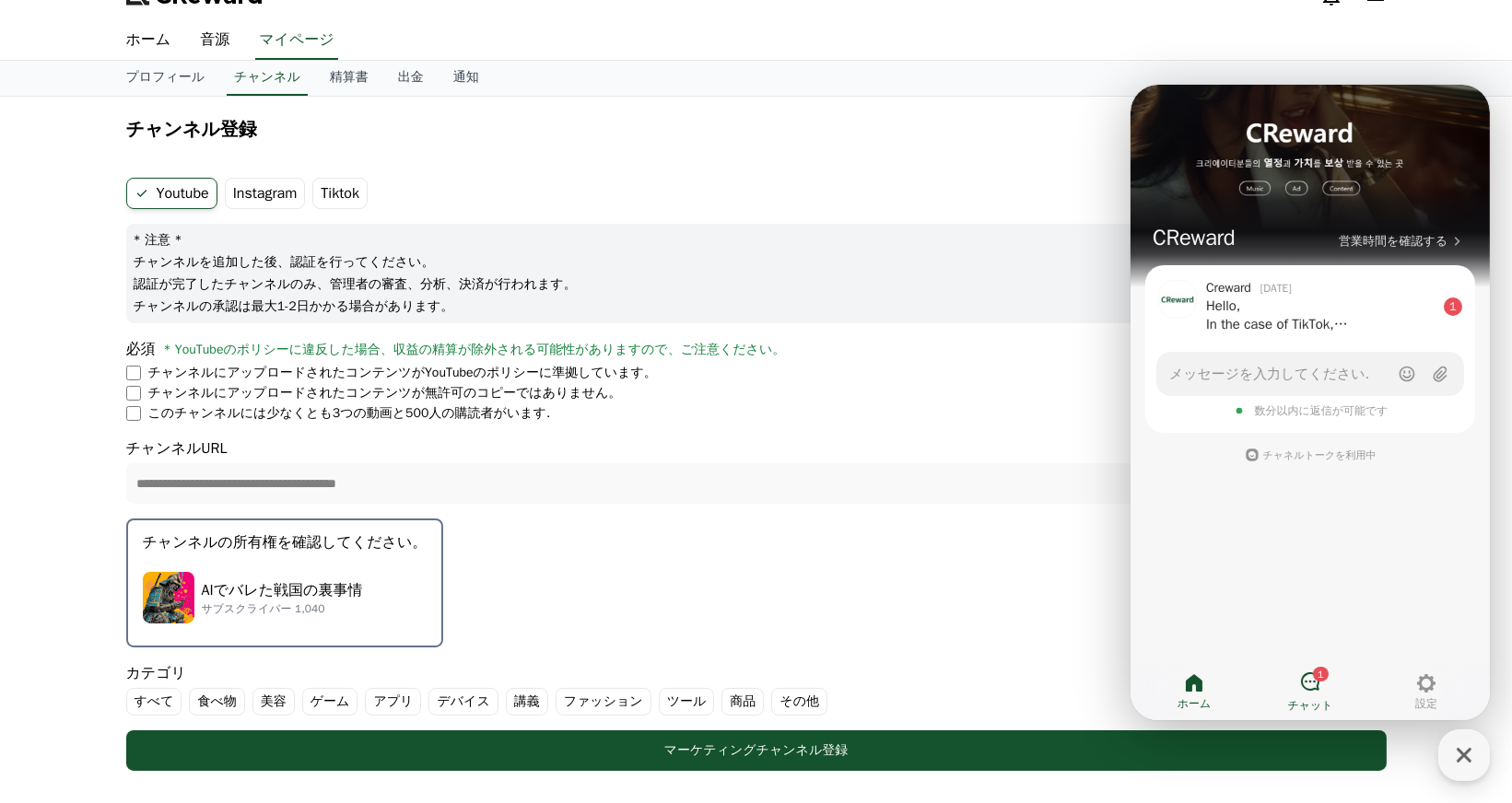 click 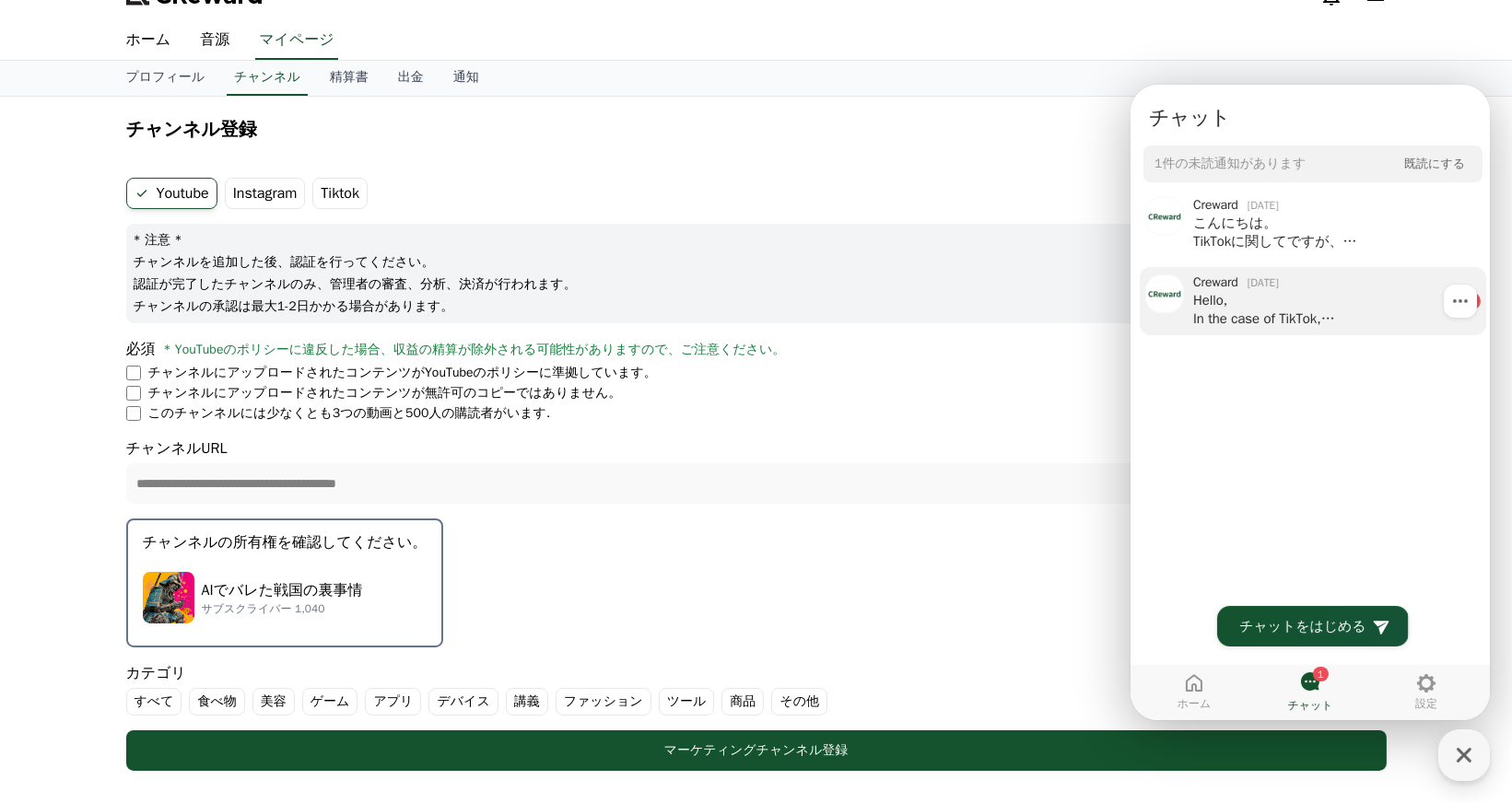 click on "Hello,
In the case of TikTok,
we’ve found that music revenue is extremely minimal.
We may consider supporting it in the future if the revenue rate improves,
but for now, CReward does not offer music services for TikTok.
Our music can currently be used only on YouTube." at bounding box center (1323, 308) 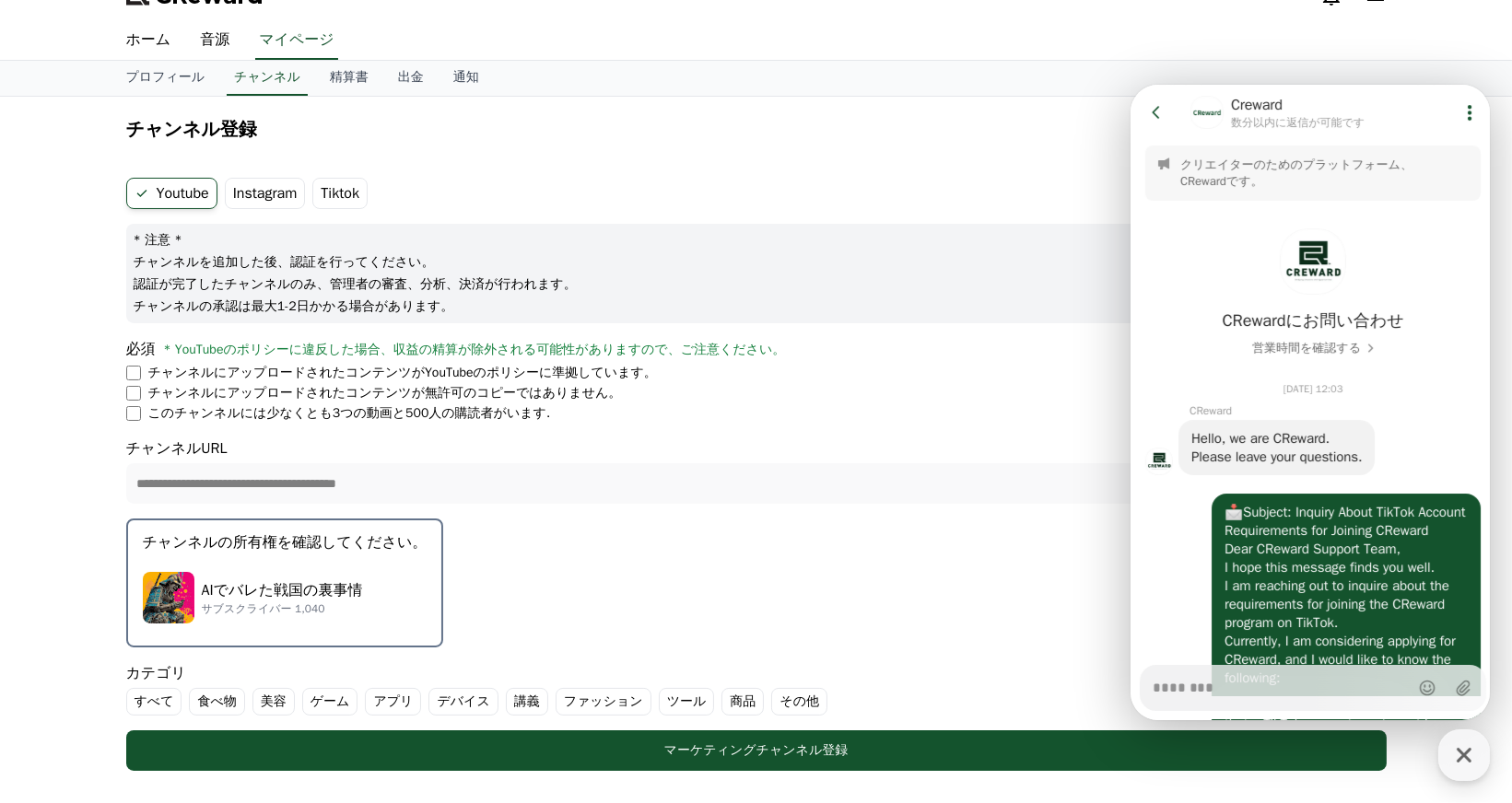 scroll, scrollTop: 1143, scrollLeft: 0, axis: vertical 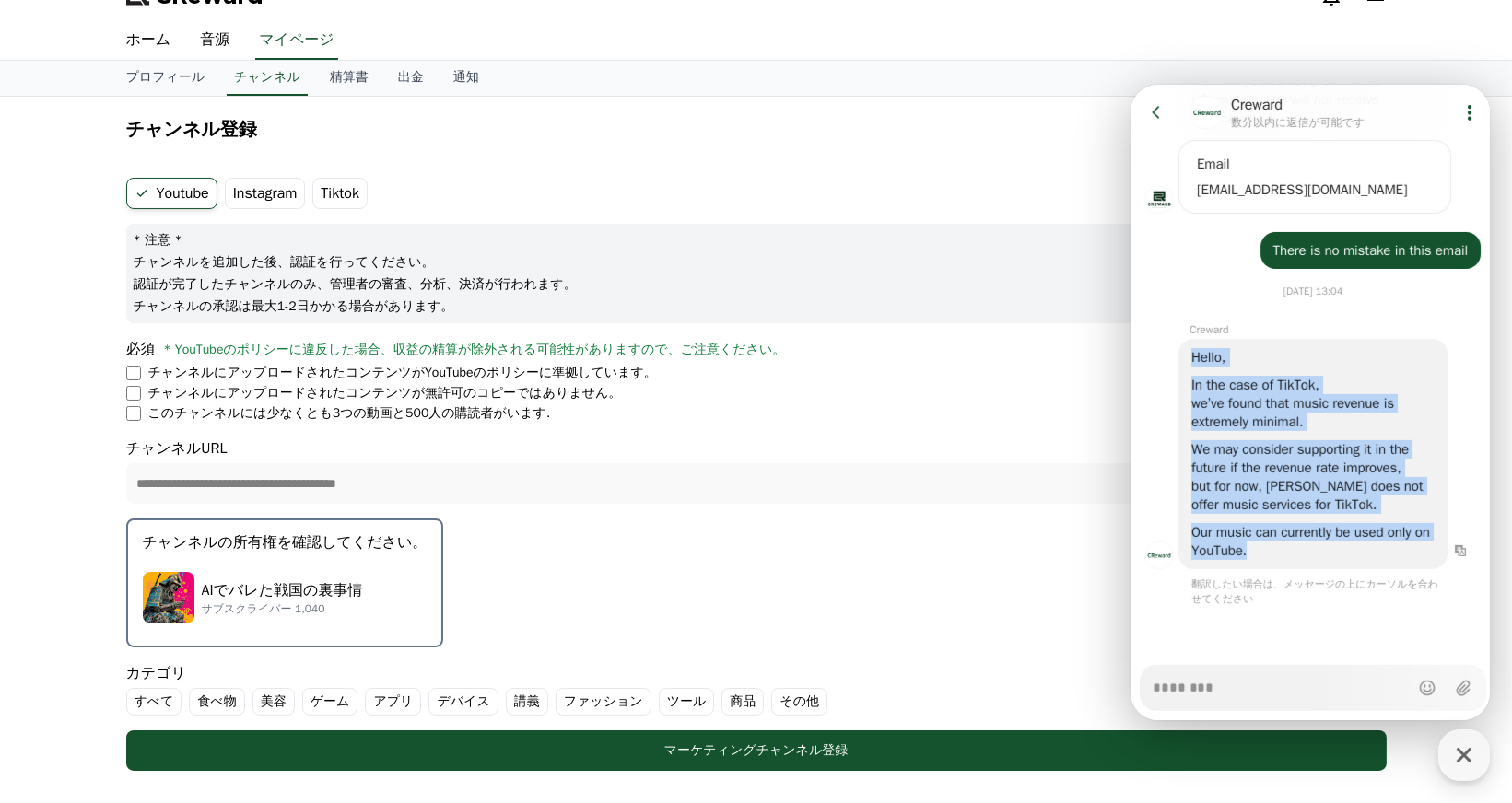 drag, startPoint x: 1194, startPoint y: 353, endPoint x: 1324, endPoint y: 555, distance: 240.21657 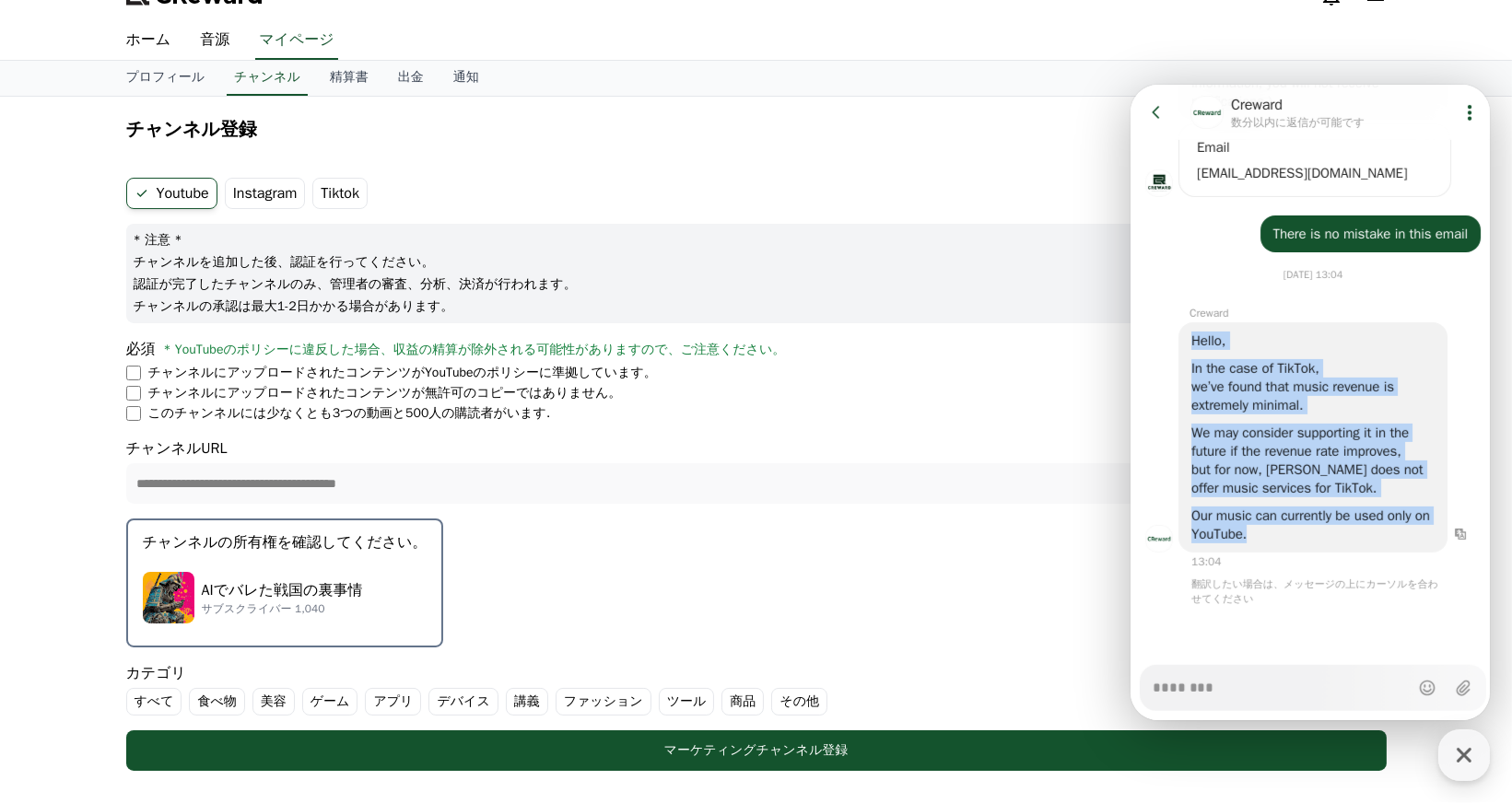 scroll, scrollTop: 1160, scrollLeft: 0, axis: vertical 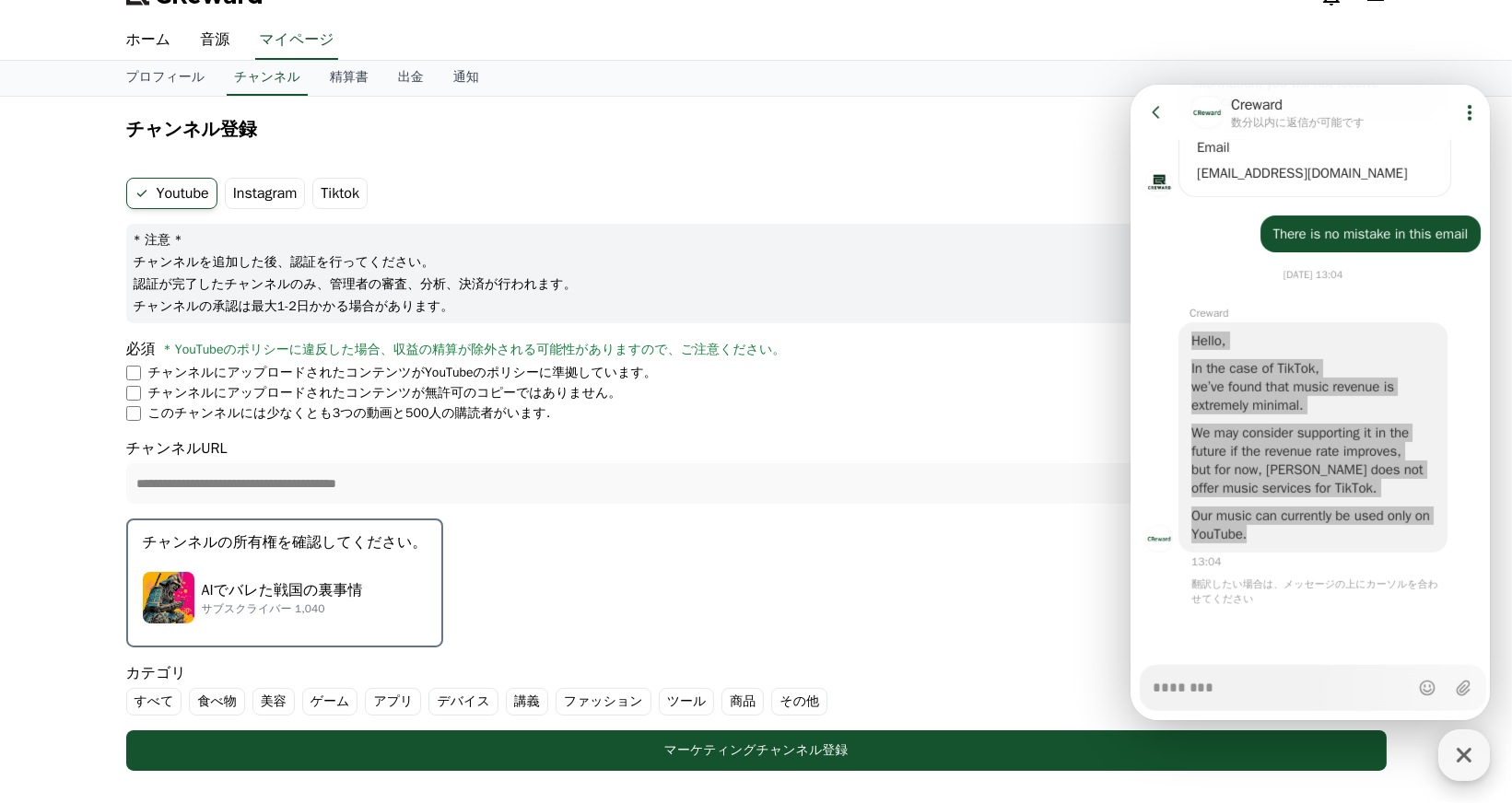 click 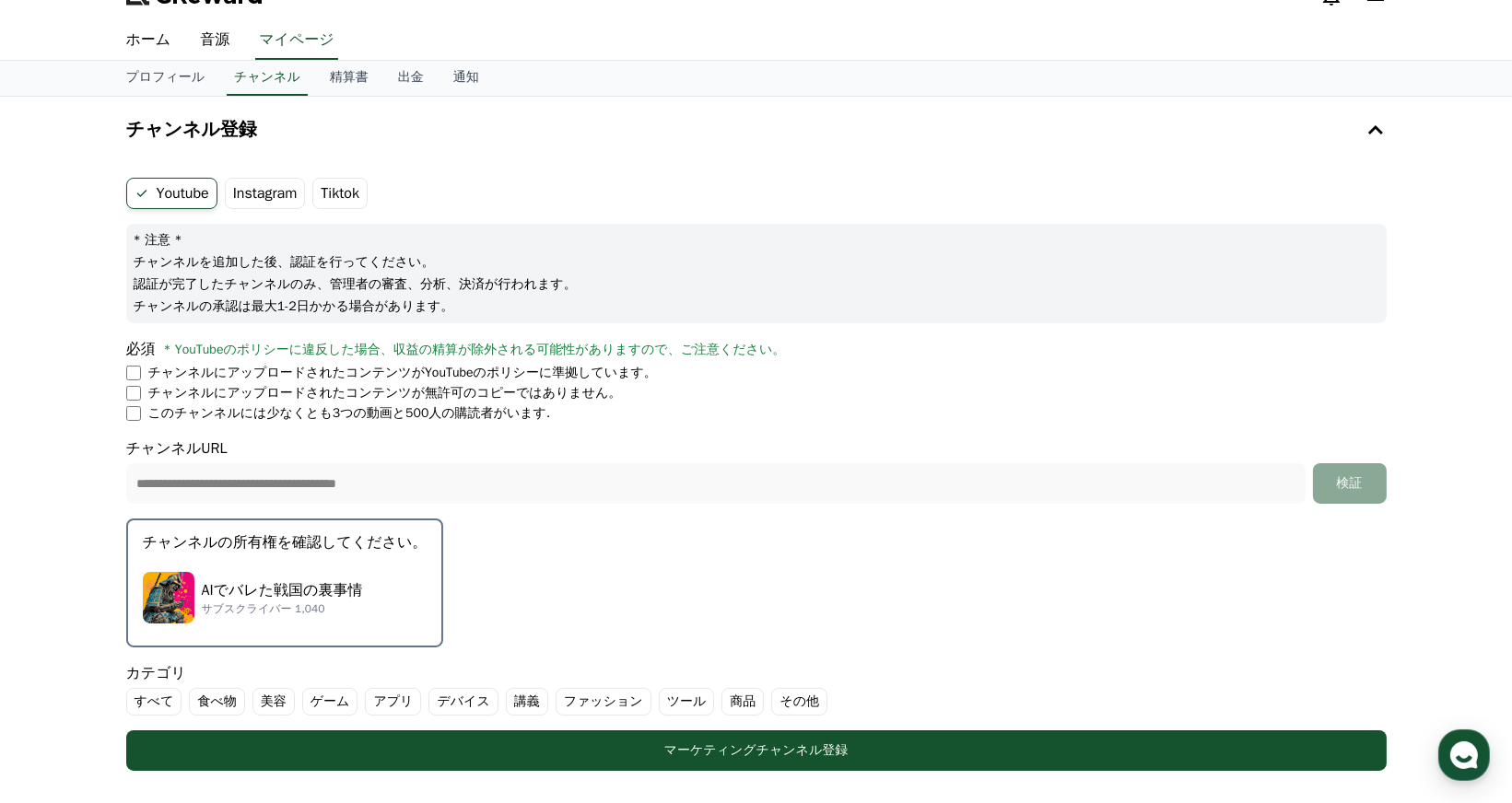 scroll, scrollTop: 0, scrollLeft: 0, axis: both 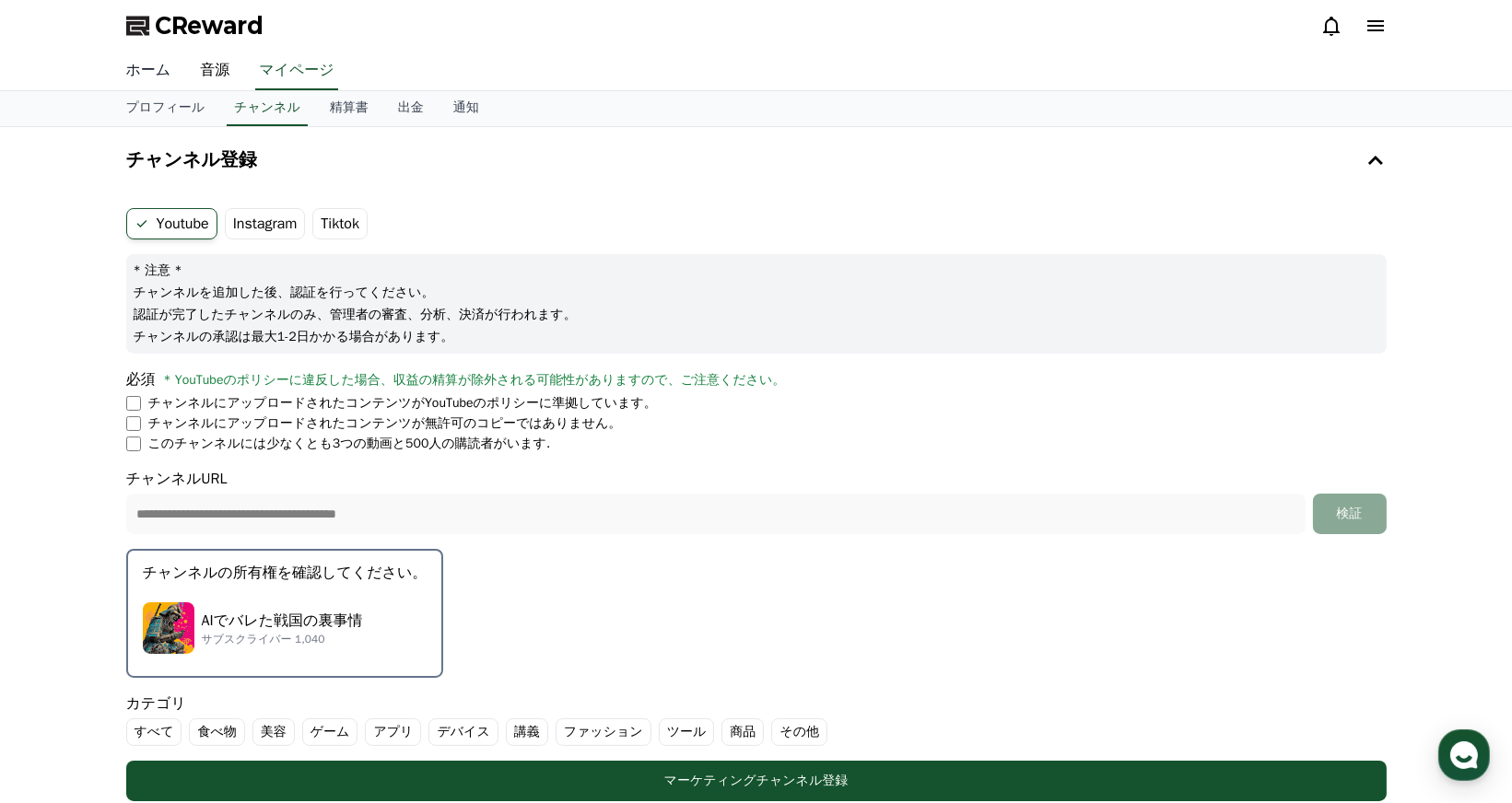 click on "ホーム" at bounding box center [148, 71] 